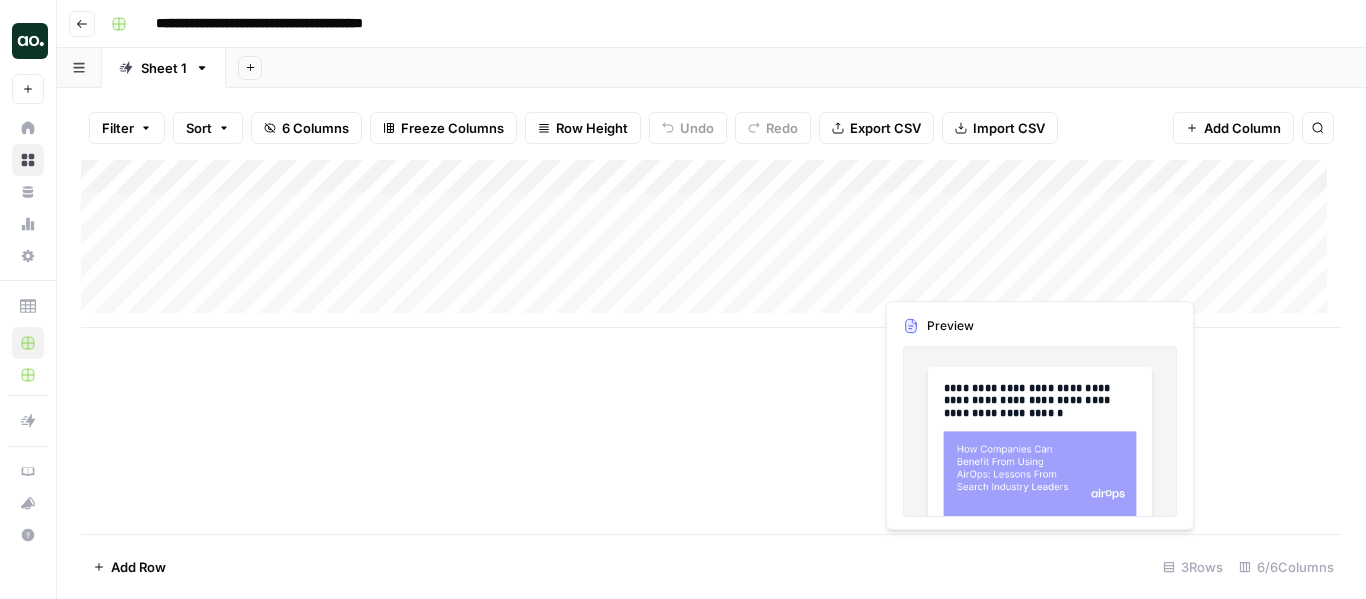 scroll, scrollTop: 0, scrollLeft: 0, axis: both 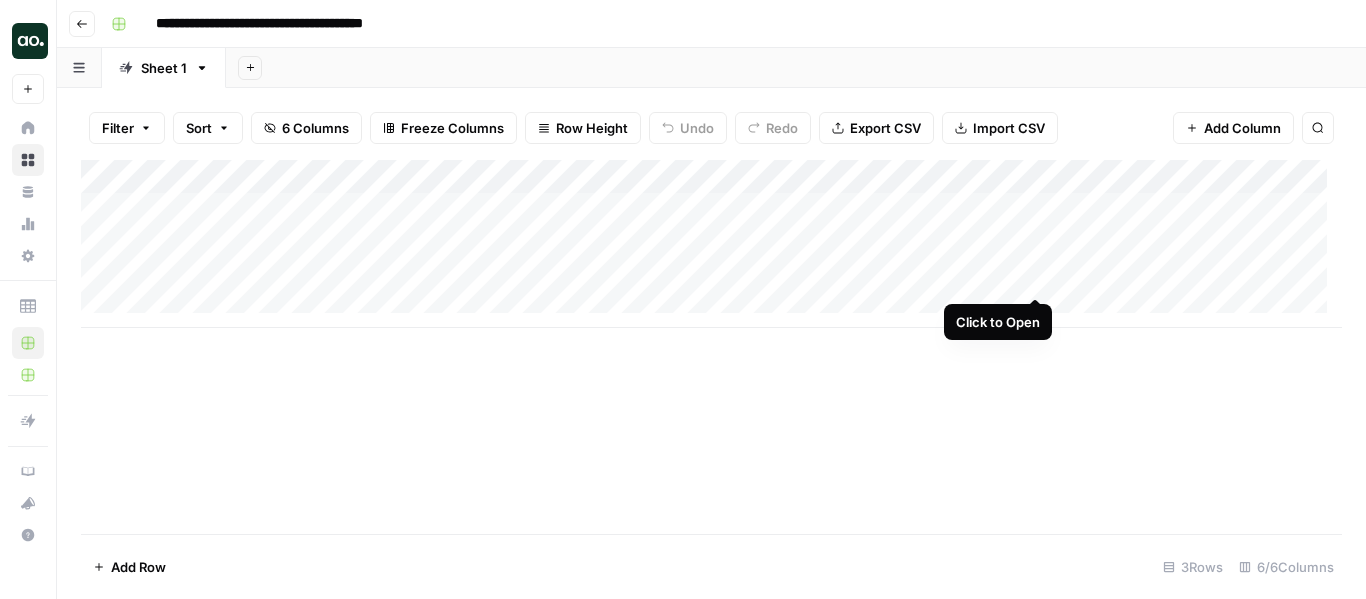 click on "Add Column" at bounding box center (711, 244) 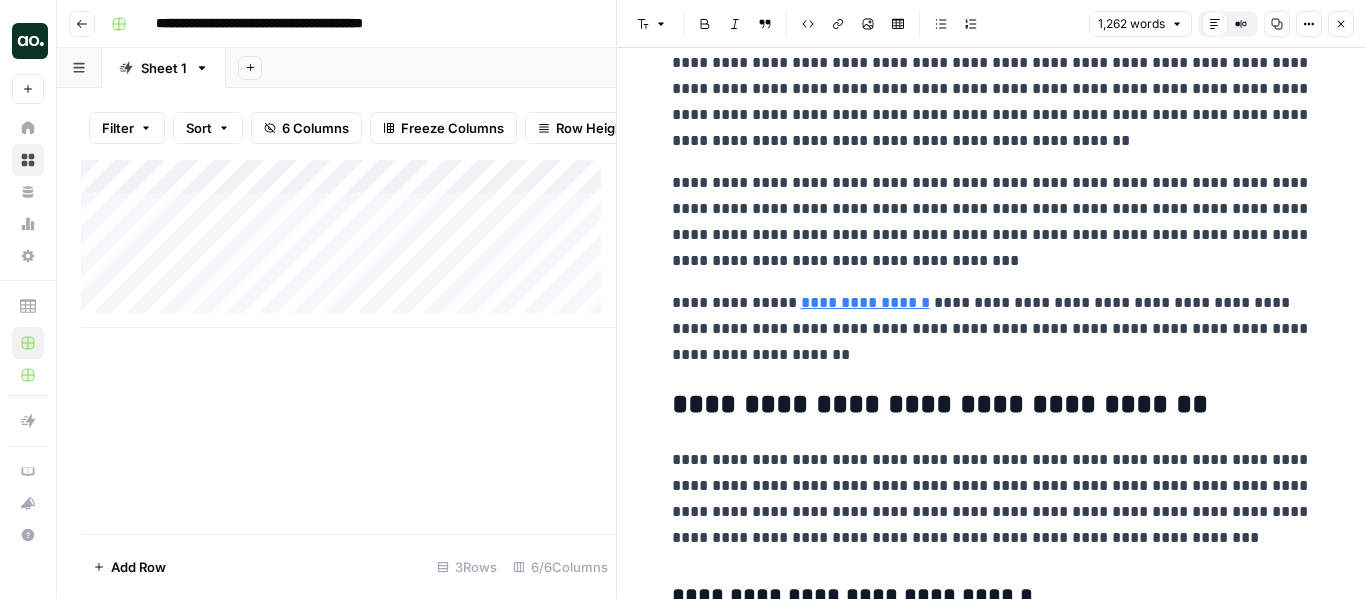 scroll, scrollTop: 926, scrollLeft: 0, axis: vertical 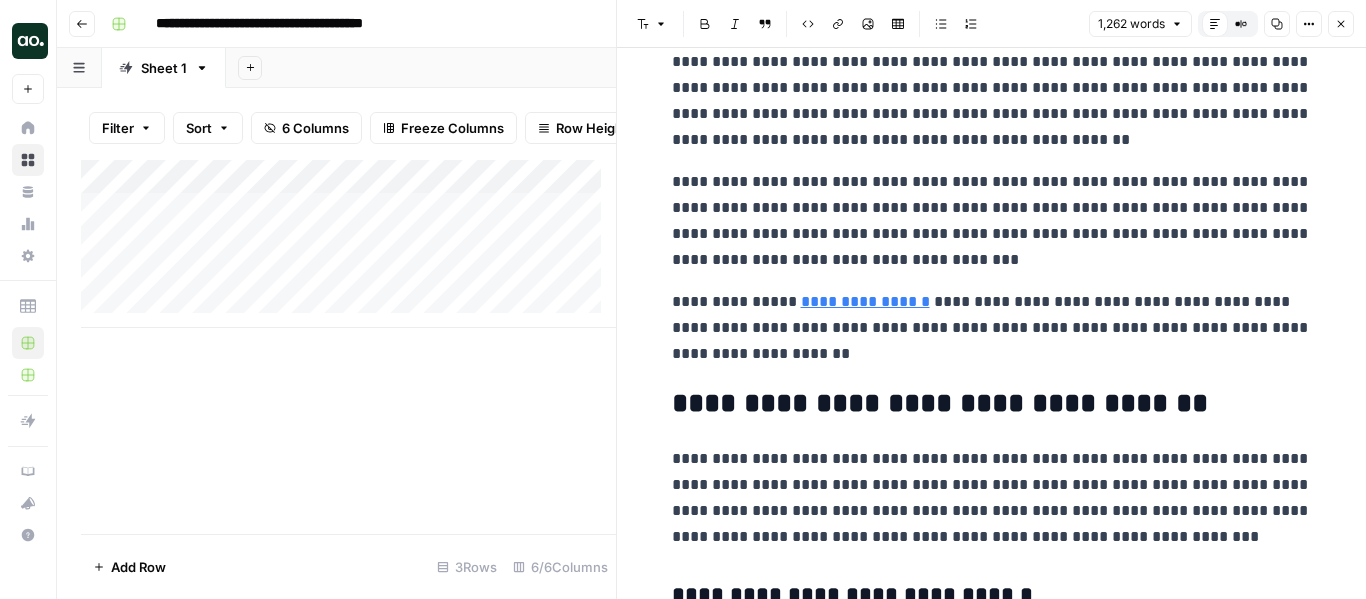 click on "**********" at bounding box center [865, 301] 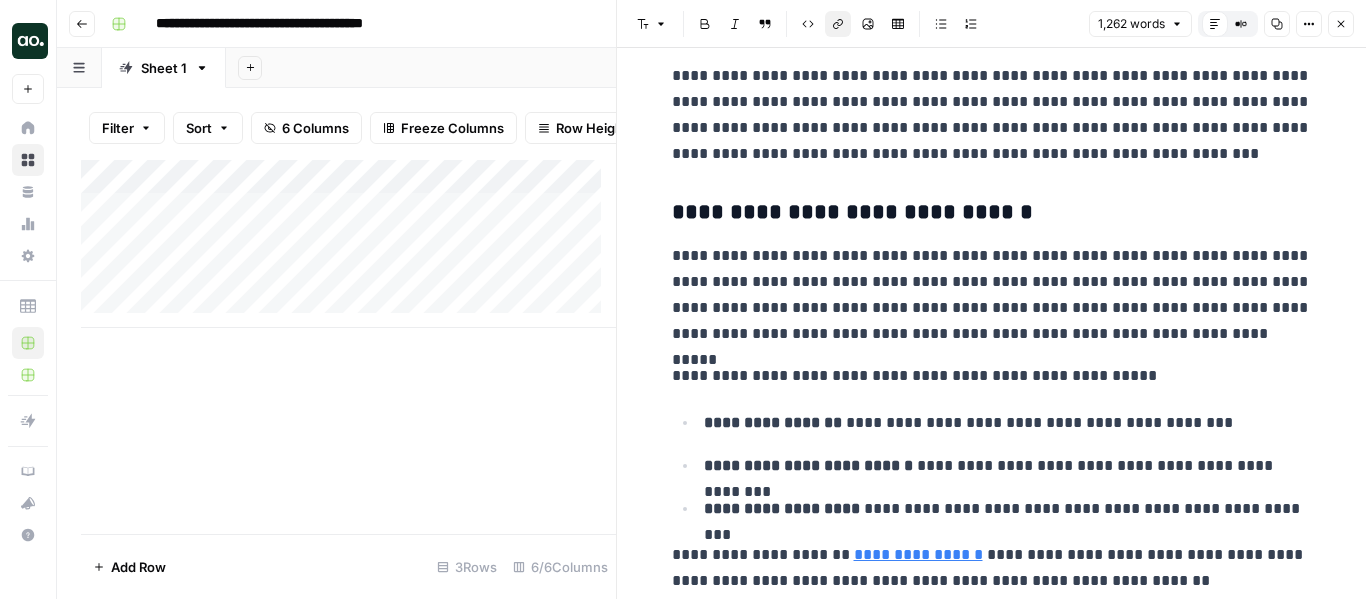 scroll, scrollTop: 1545, scrollLeft: 0, axis: vertical 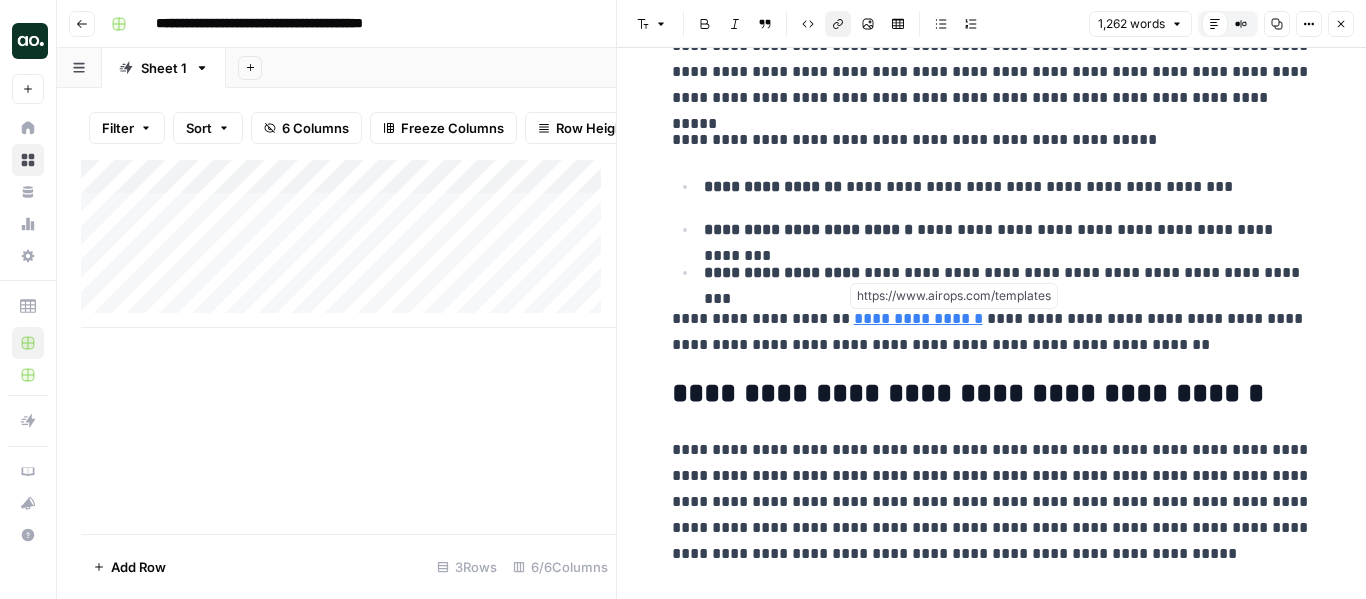 click on "**********" at bounding box center (918, 318) 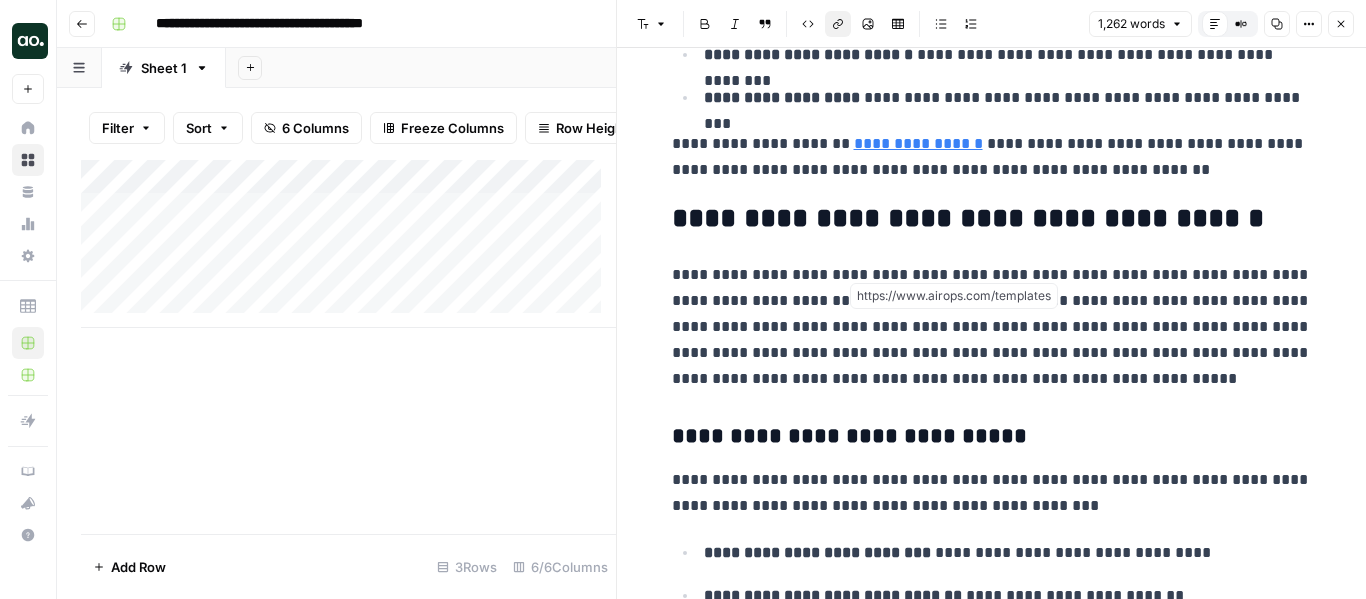 scroll, scrollTop: 1722, scrollLeft: 0, axis: vertical 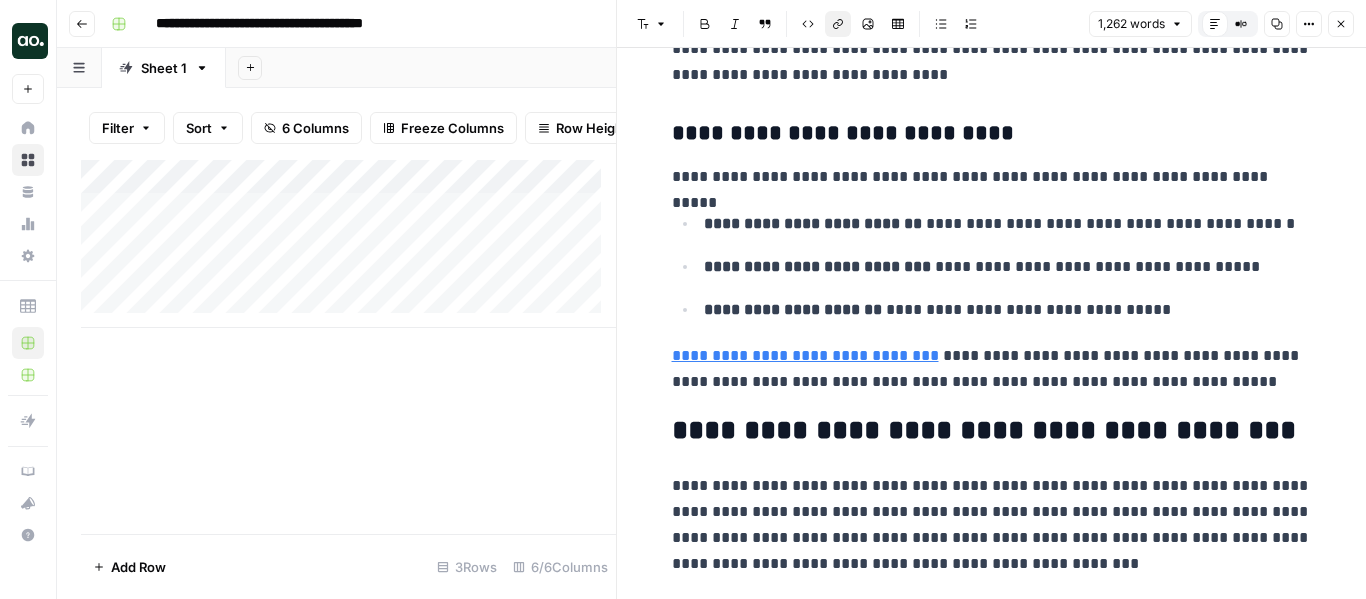 click on "**********" at bounding box center (805, 355) 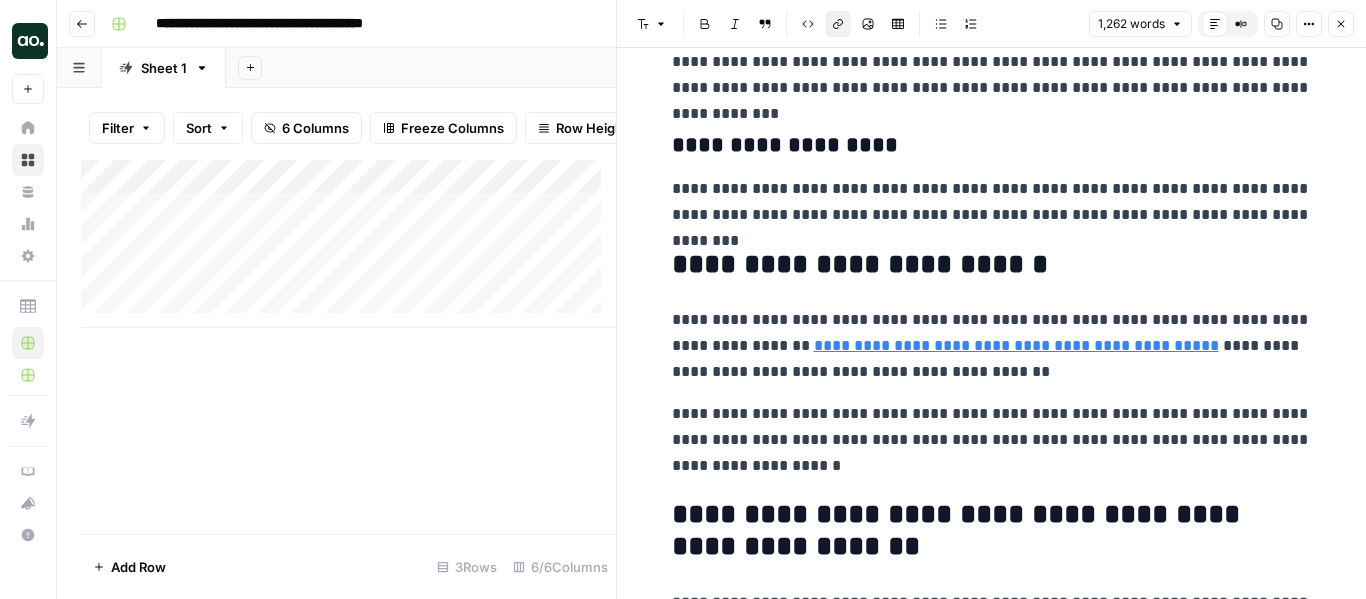 scroll, scrollTop: 3963, scrollLeft: 0, axis: vertical 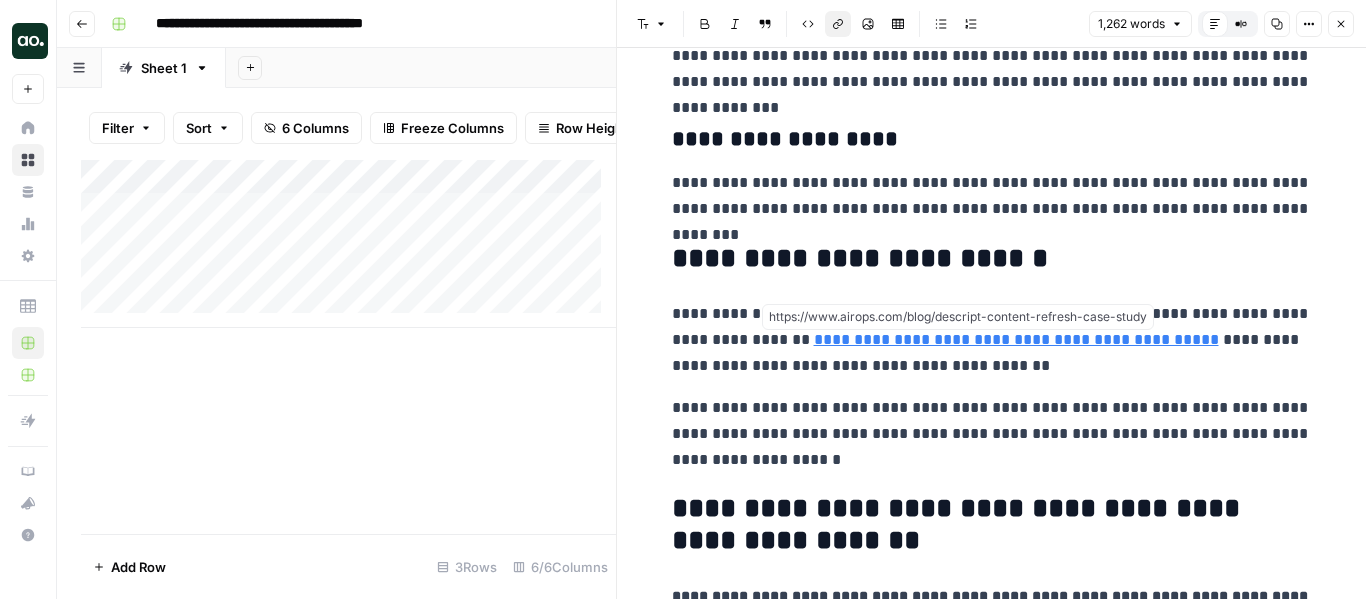click on "**********" at bounding box center (1016, 339) 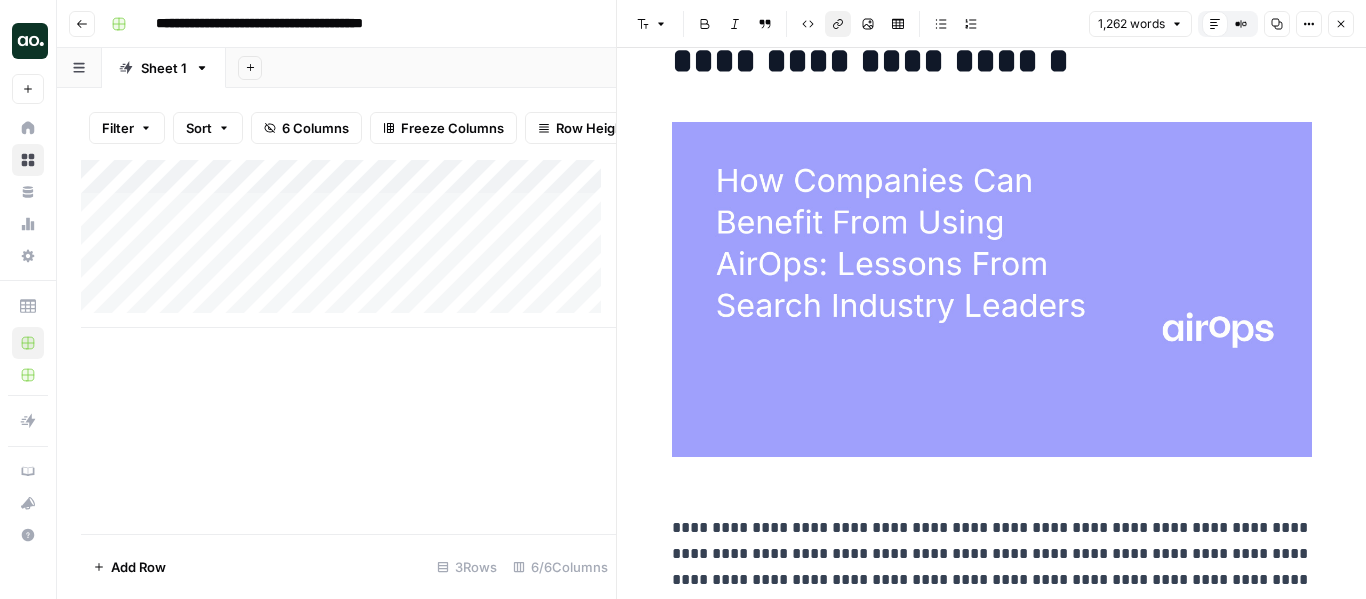 scroll, scrollTop: 0, scrollLeft: 0, axis: both 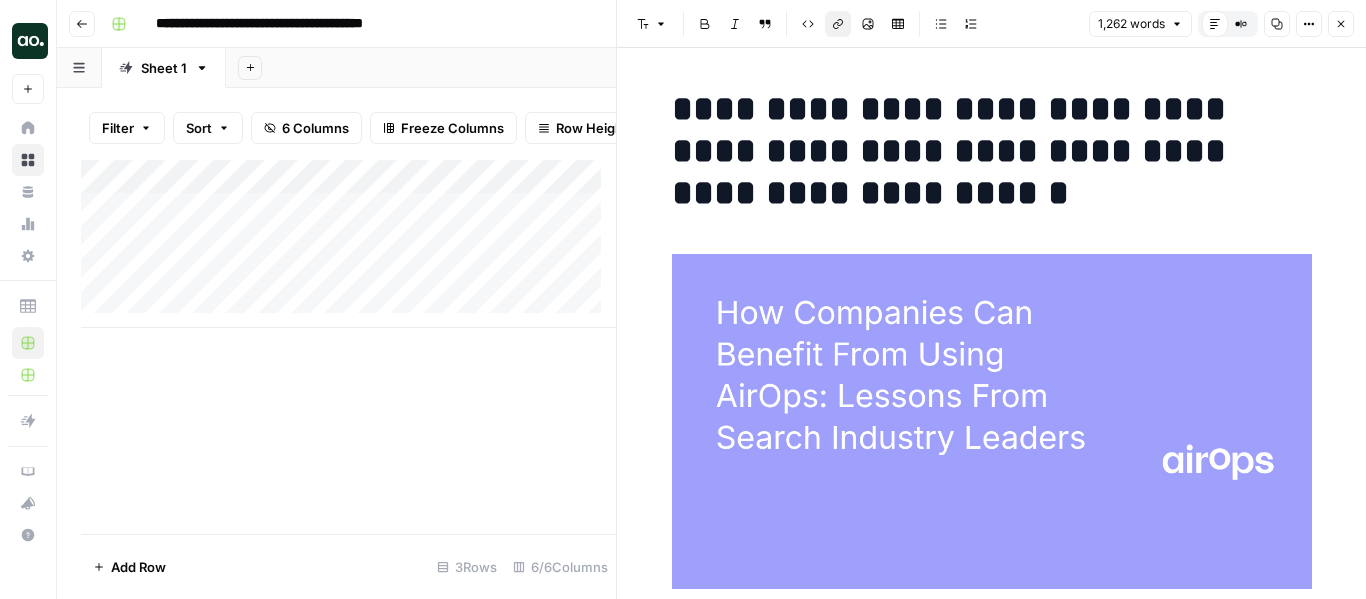 click on "Close" at bounding box center [1341, 24] 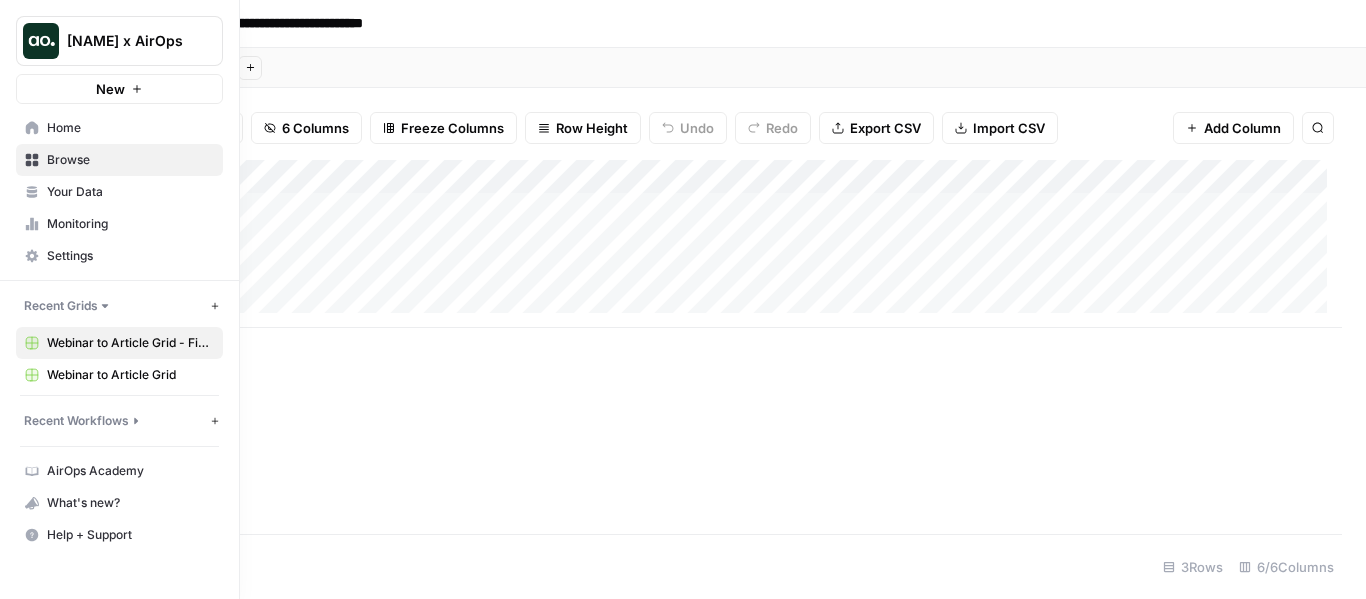 click on "Home" at bounding box center [130, 128] 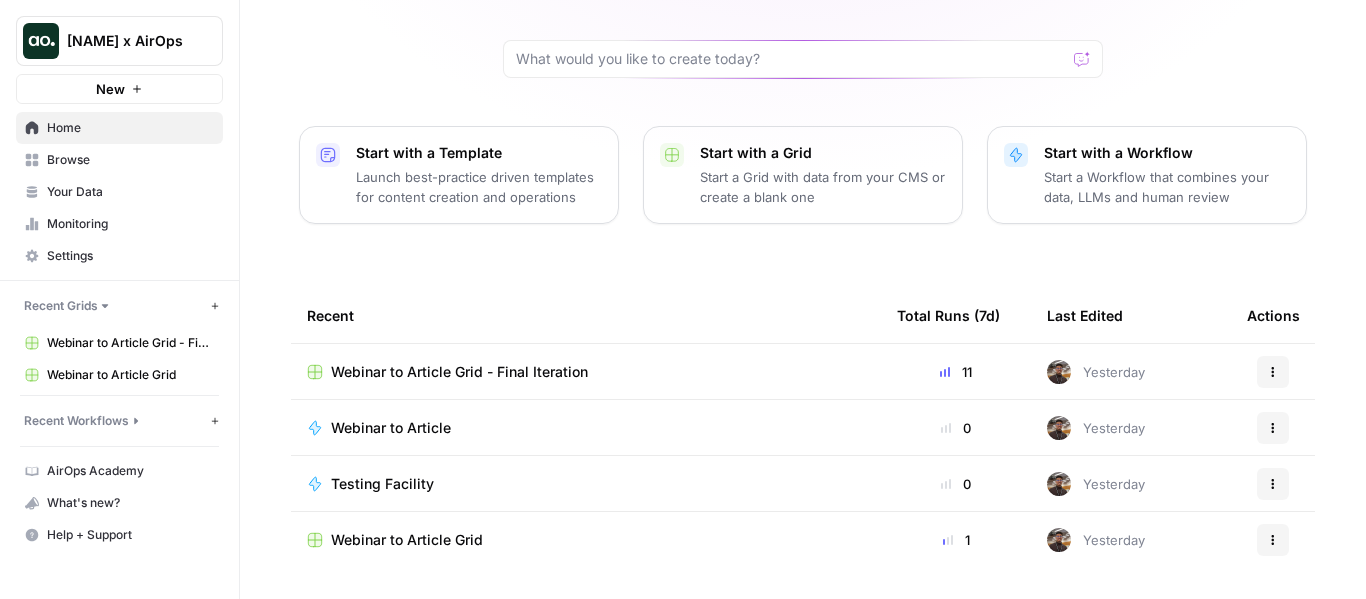 scroll, scrollTop: 153, scrollLeft: 0, axis: vertical 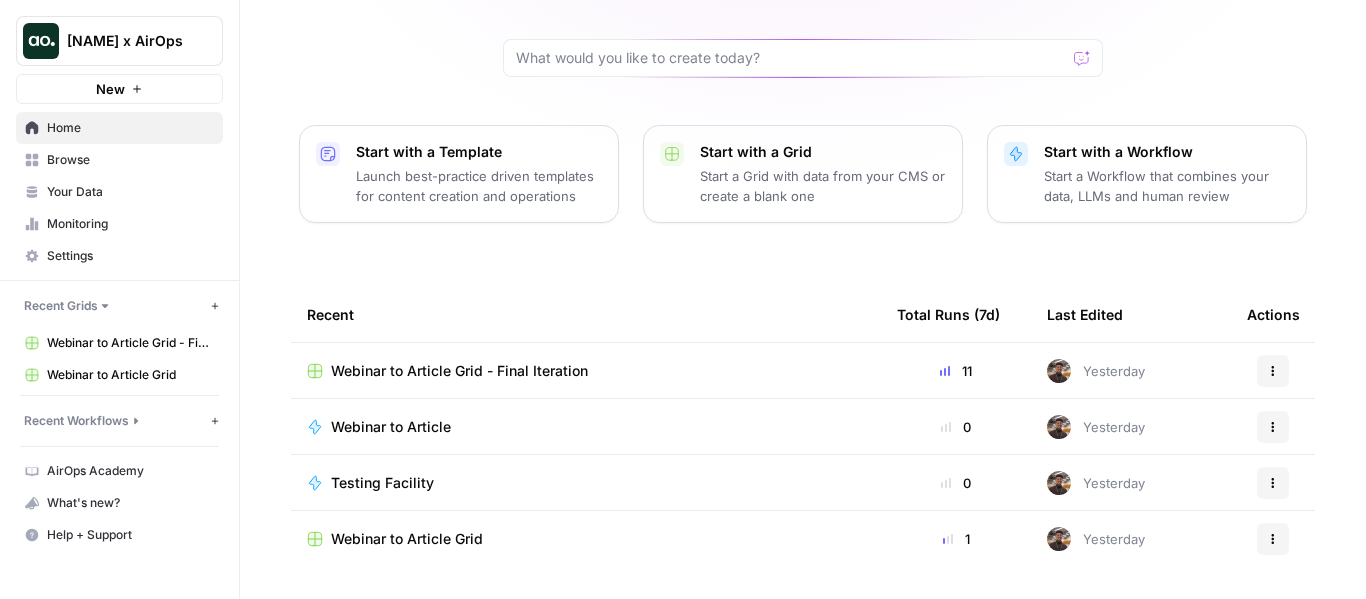 click on "Recent Workflows New Workflow" at bounding box center [119, 421] 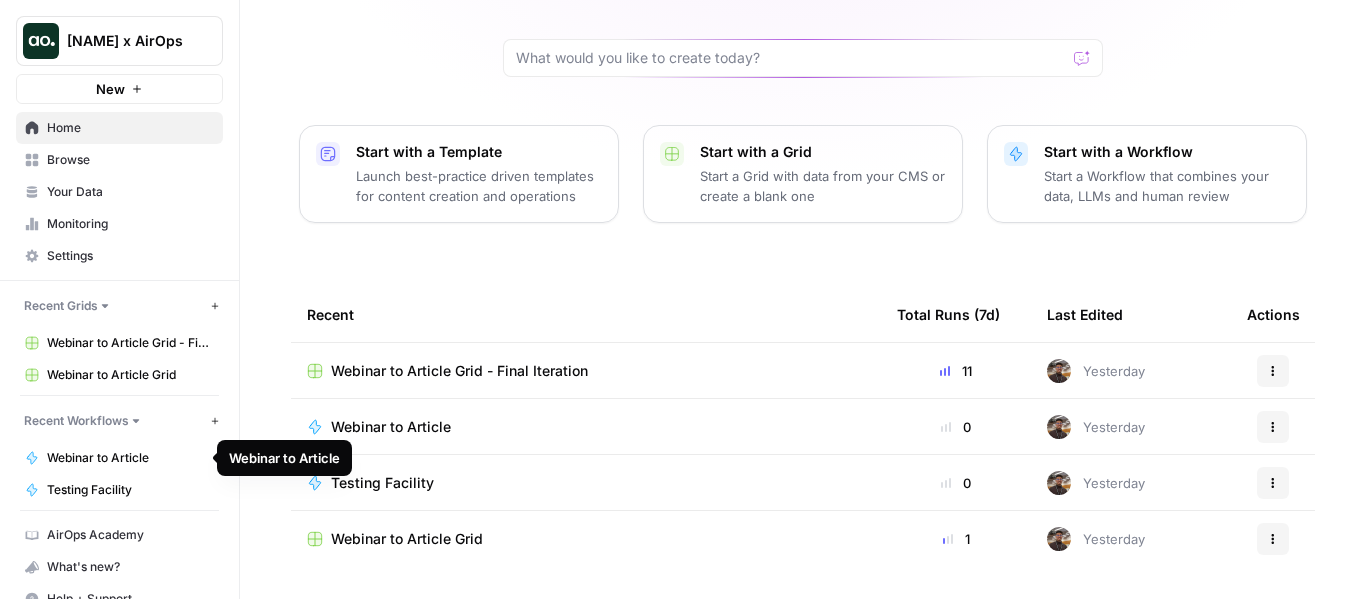 click on "Webinar to Article" at bounding box center [130, 458] 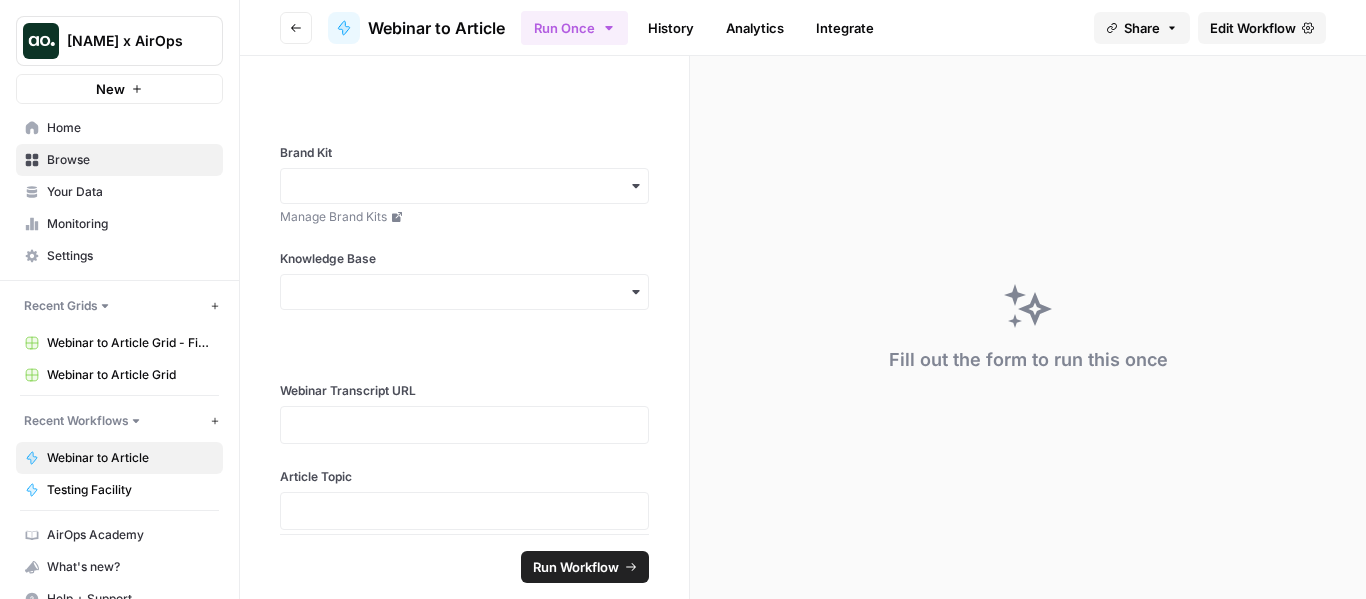click on "Webinar to Article Grid - Final Iteration" at bounding box center (130, 343) 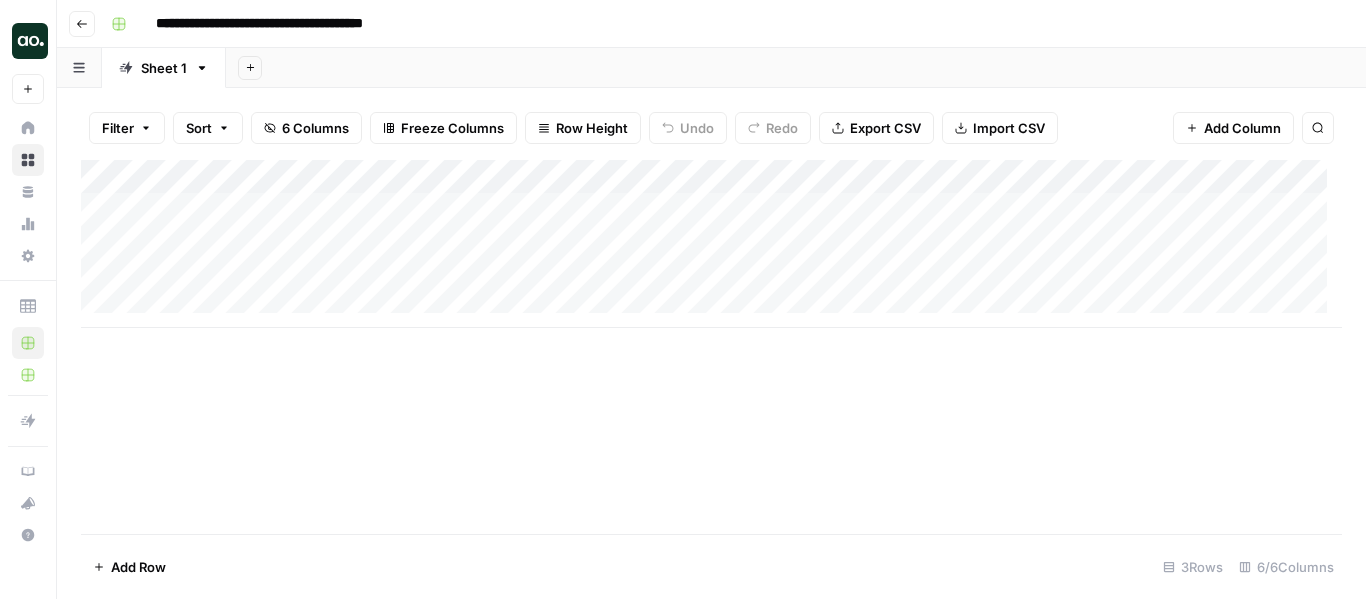 click on "Add Column" at bounding box center [711, 244] 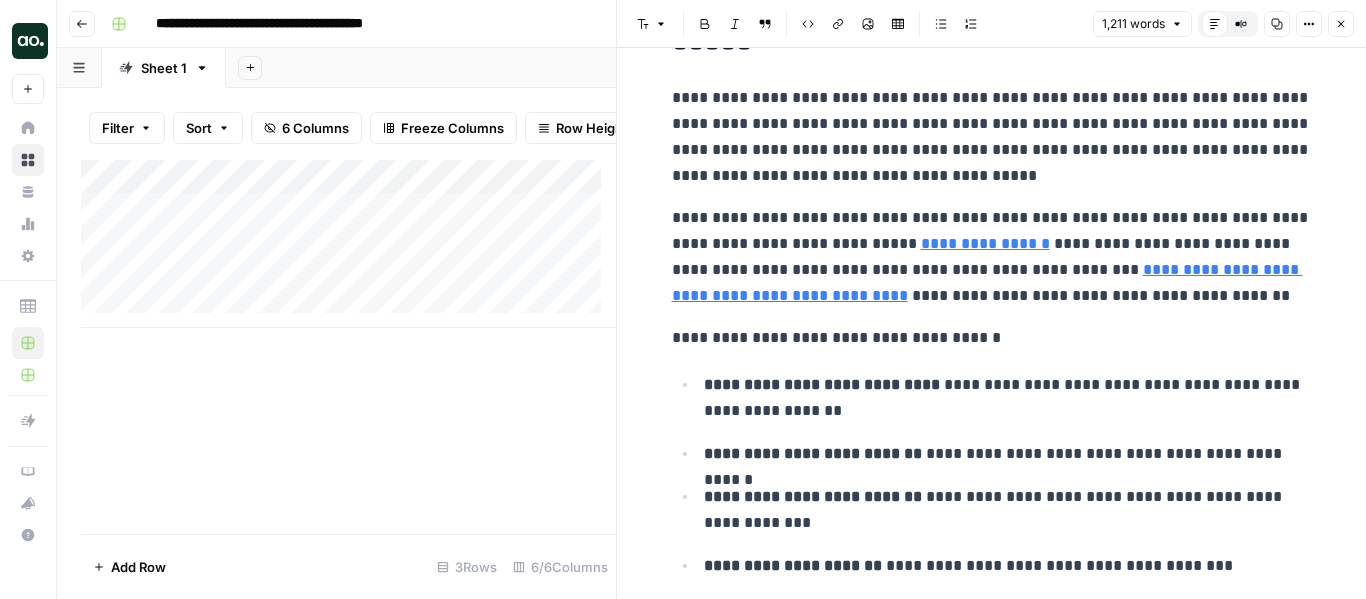 scroll, scrollTop: 3074, scrollLeft: 0, axis: vertical 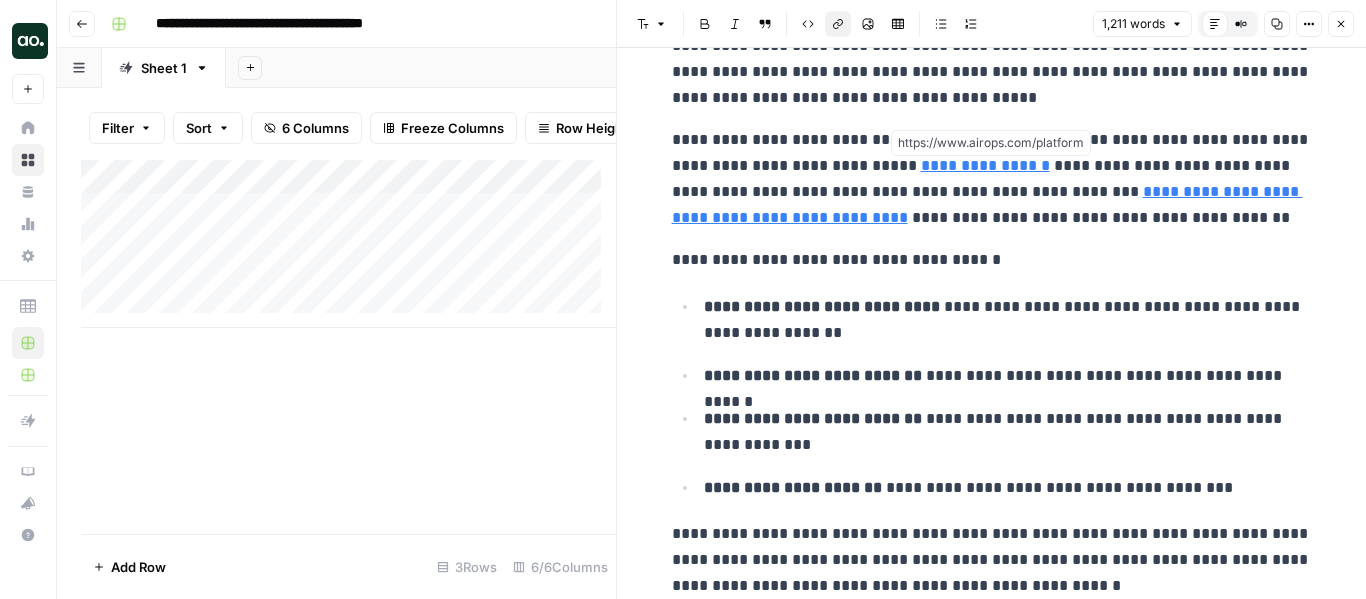 click on "**********" at bounding box center (985, 165) 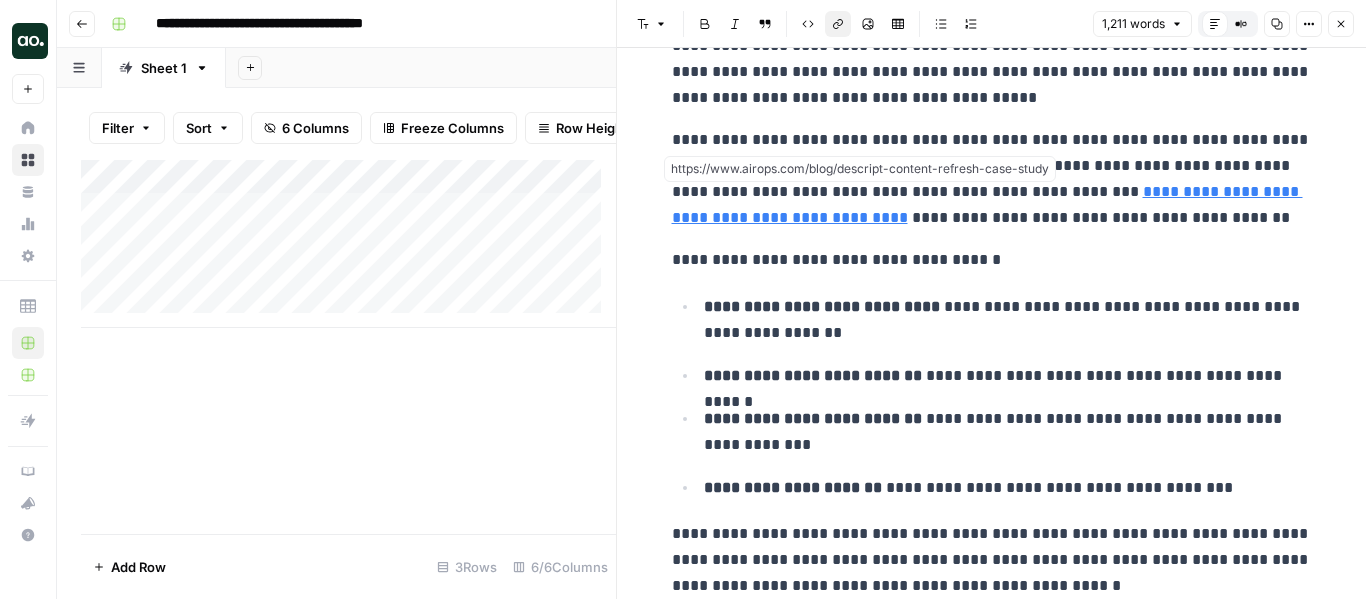 click on "**********" at bounding box center [987, 204] 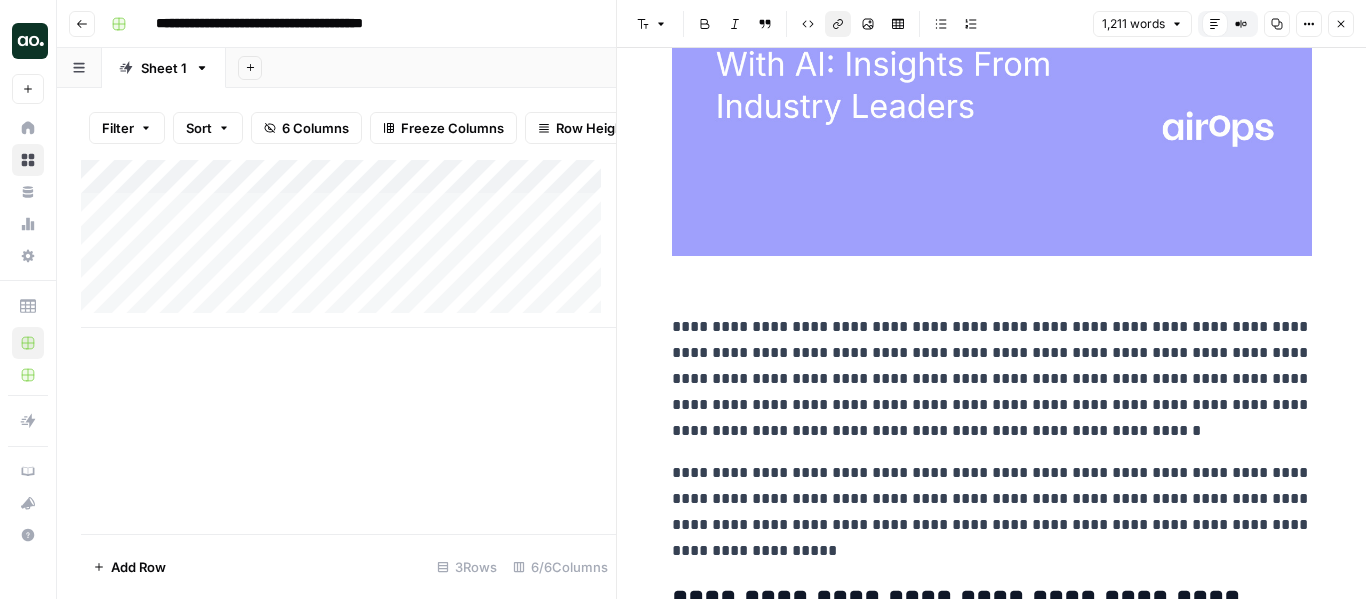 scroll, scrollTop: 0, scrollLeft: 0, axis: both 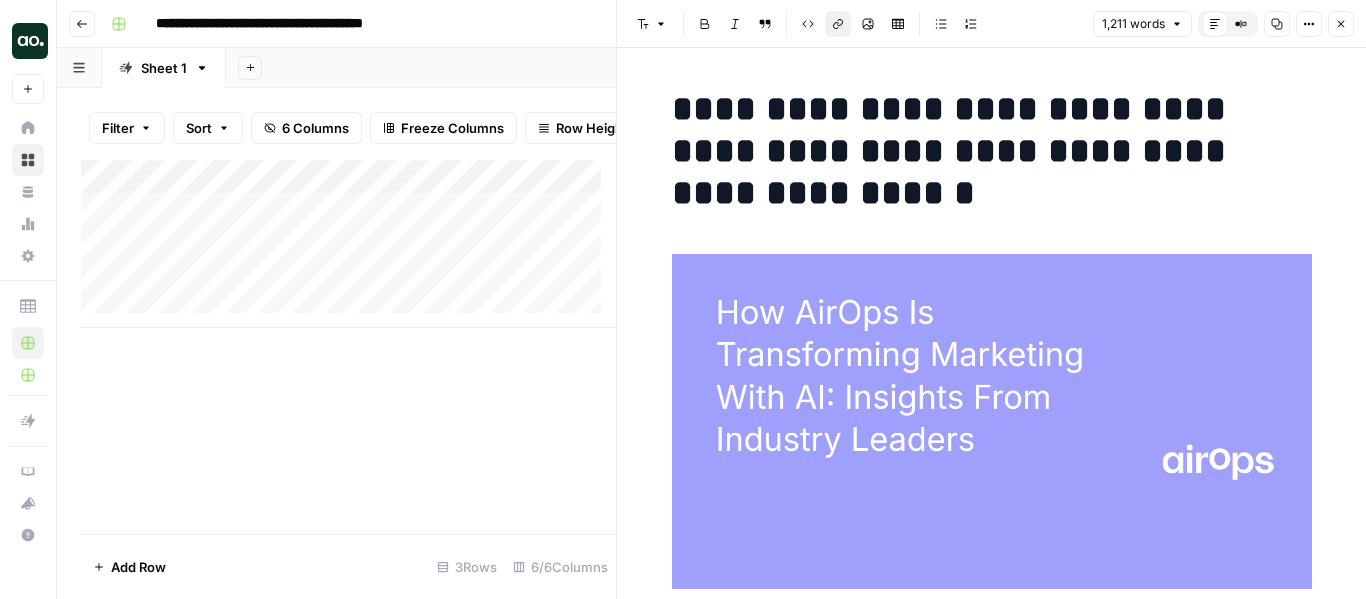 click on "Close" at bounding box center [1341, 24] 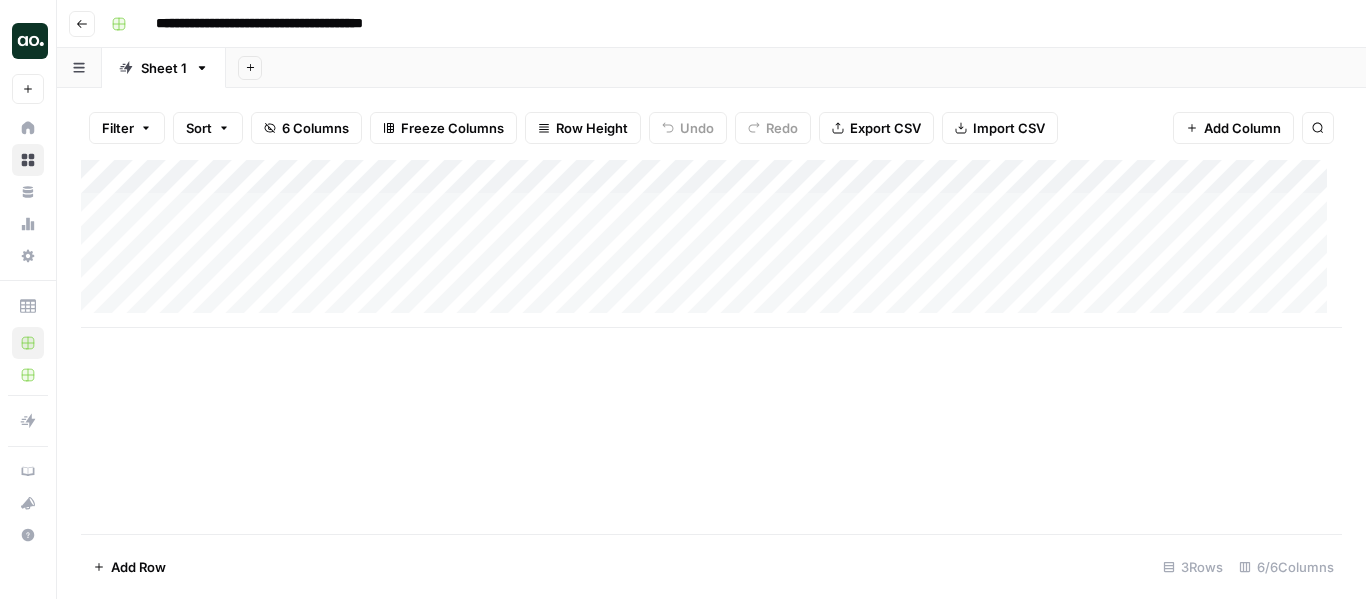 click on "Add Column" at bounding box center [711, 244] 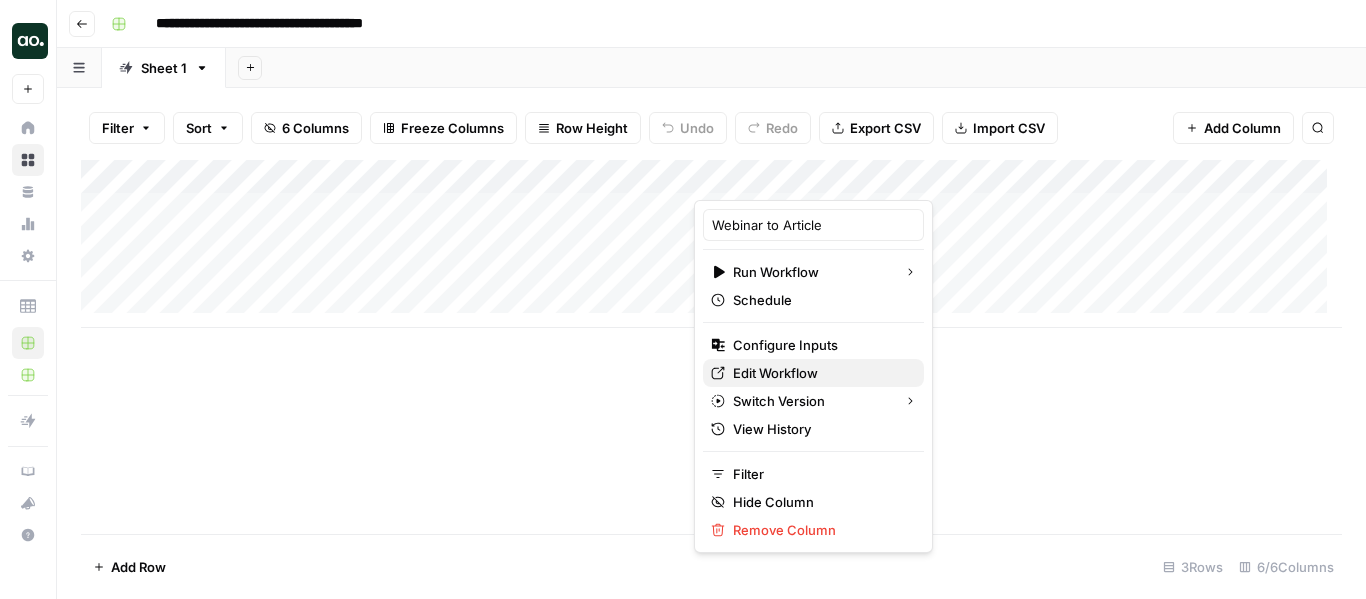 click on "Edit Workflow" at bounding box center [820, 373] 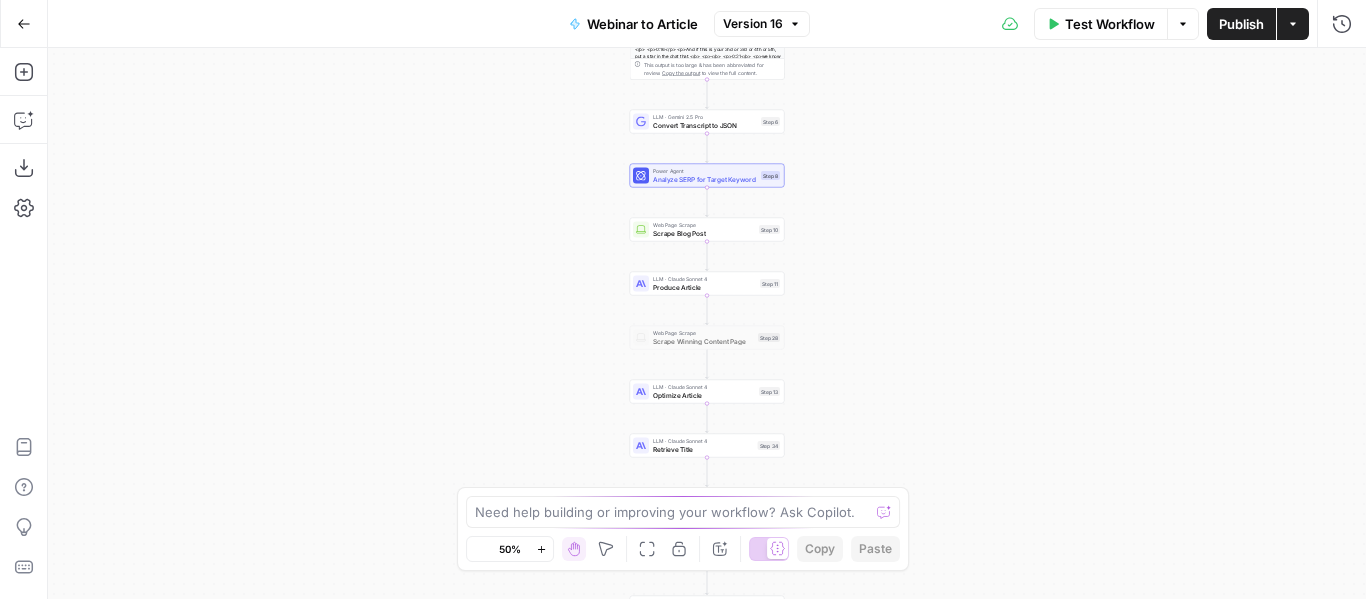 scroll, scrollTop: 0, scrollLeft: 0, axis: both 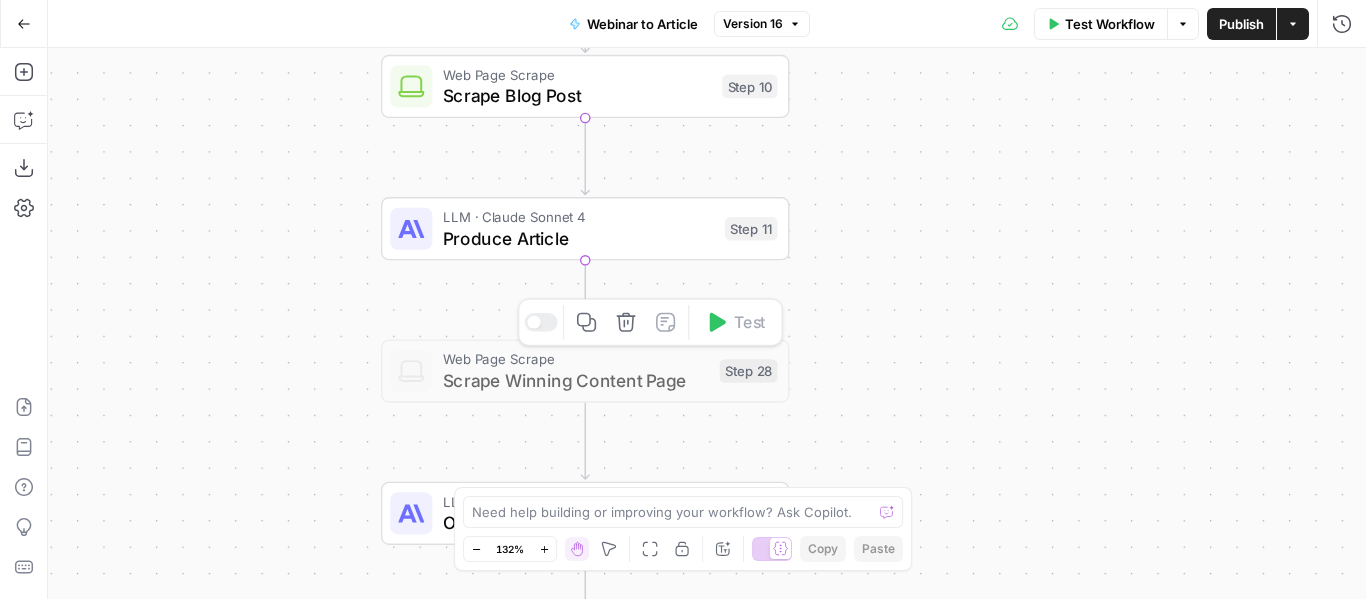 click at bounding box center (533, 322) 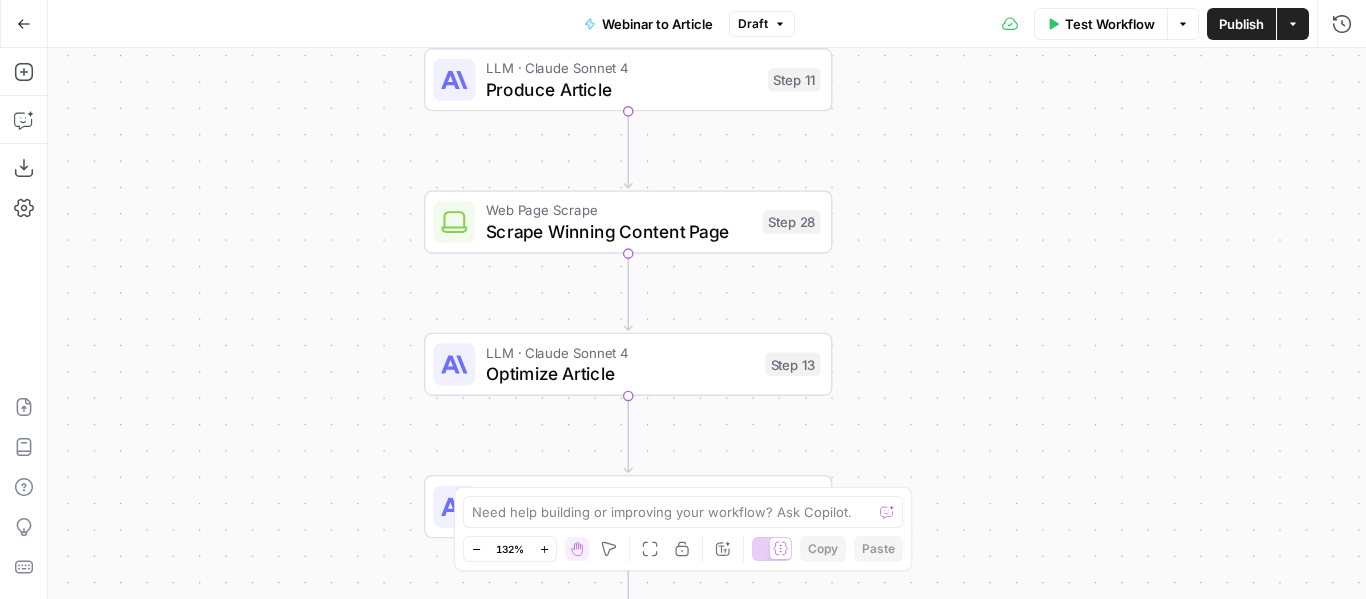 drag, startPoint x: 843, startPoint y: 405, endPoint x: 886, endPoint y: 256, distance: 155.08063 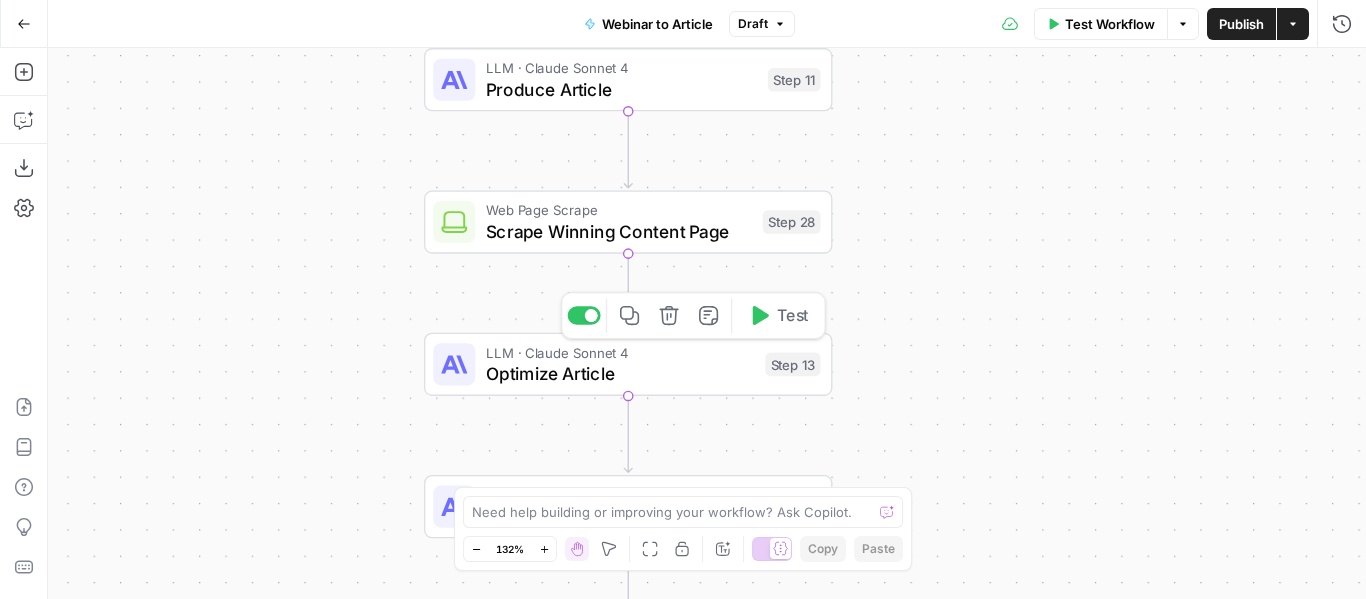 click on "Optimize Article" at bounding box center (620, 373) 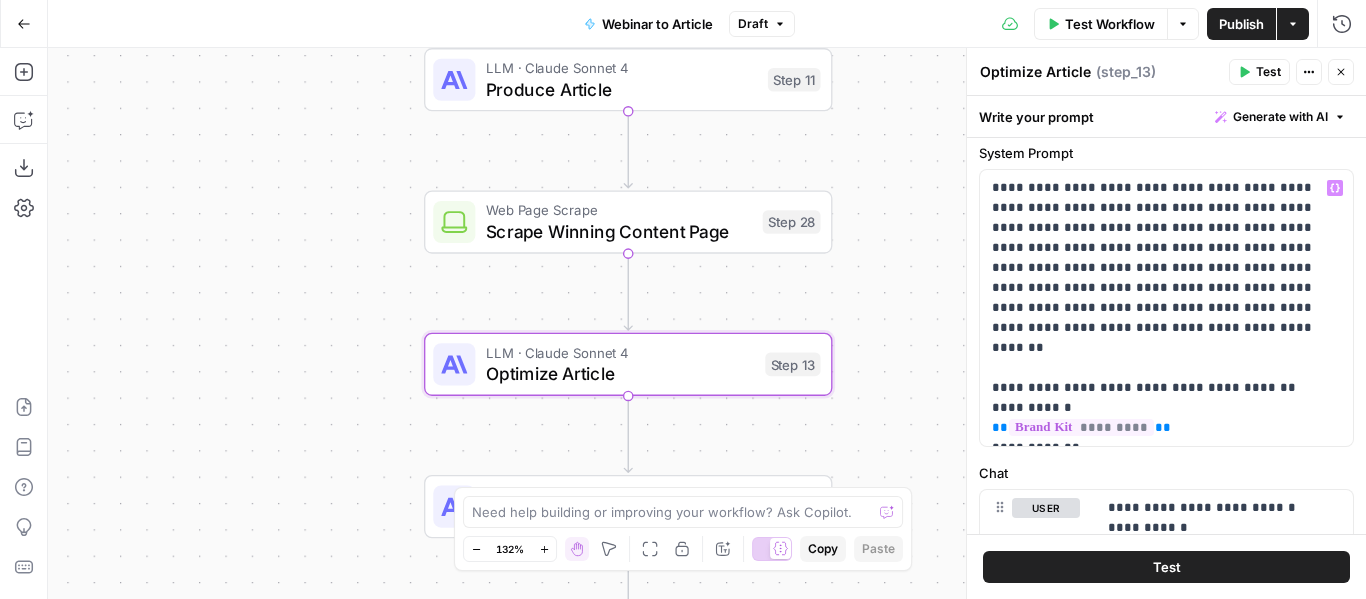 scroll, scrollTop: 62, scrollLeft: 0, axis: vertical 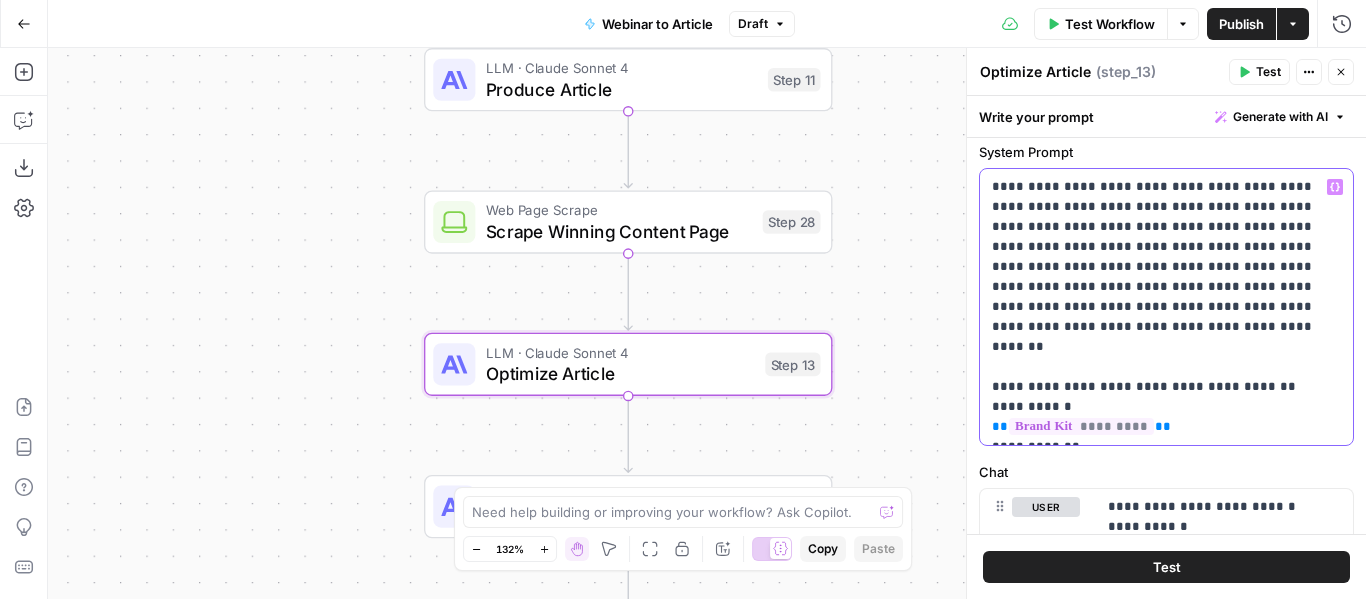 click on "**********" at bounding box center [1159, 307] 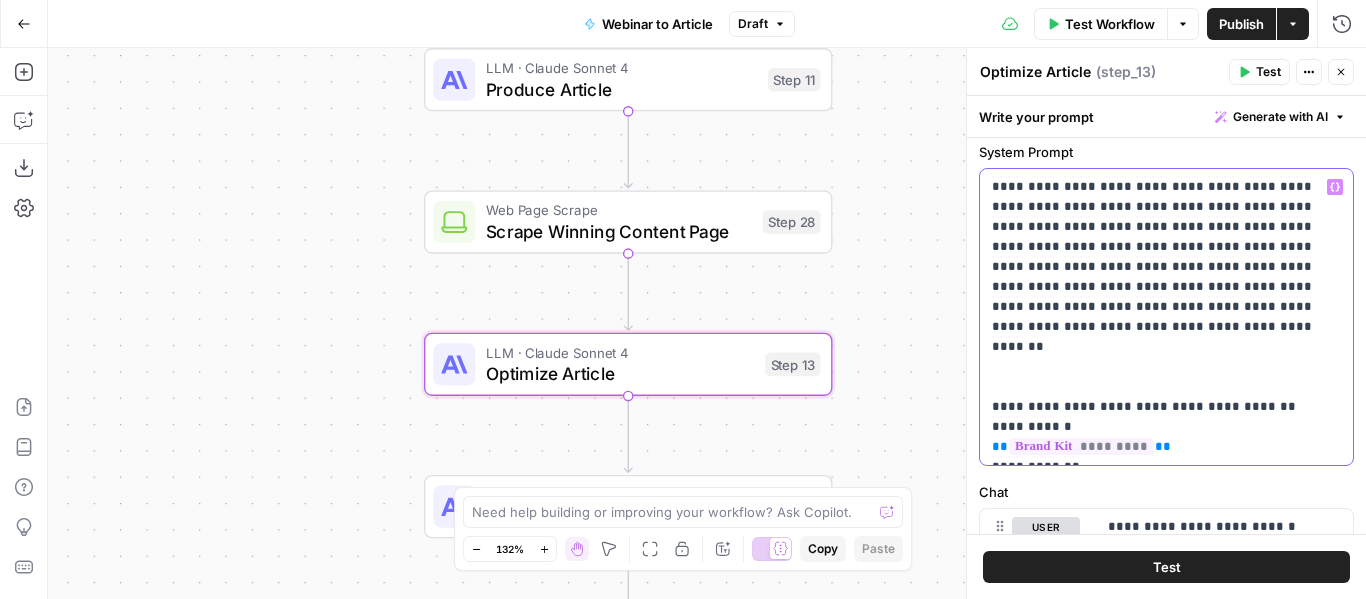 type 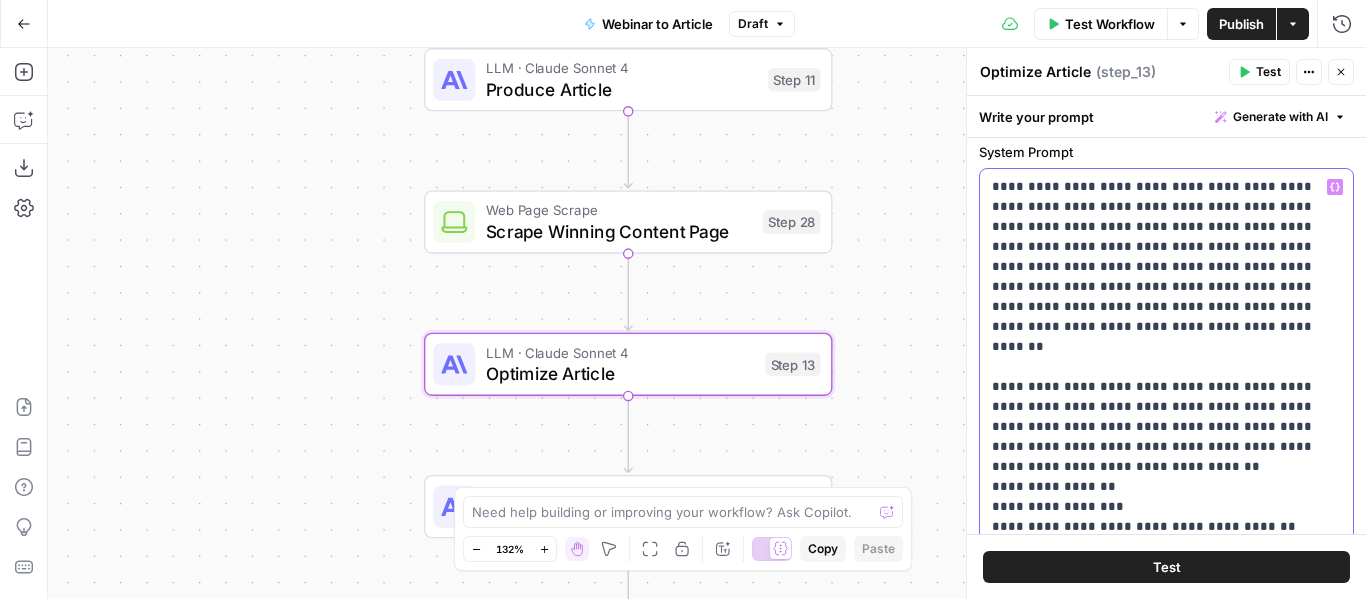 click on "**********" at bounding box center (1159, 377) 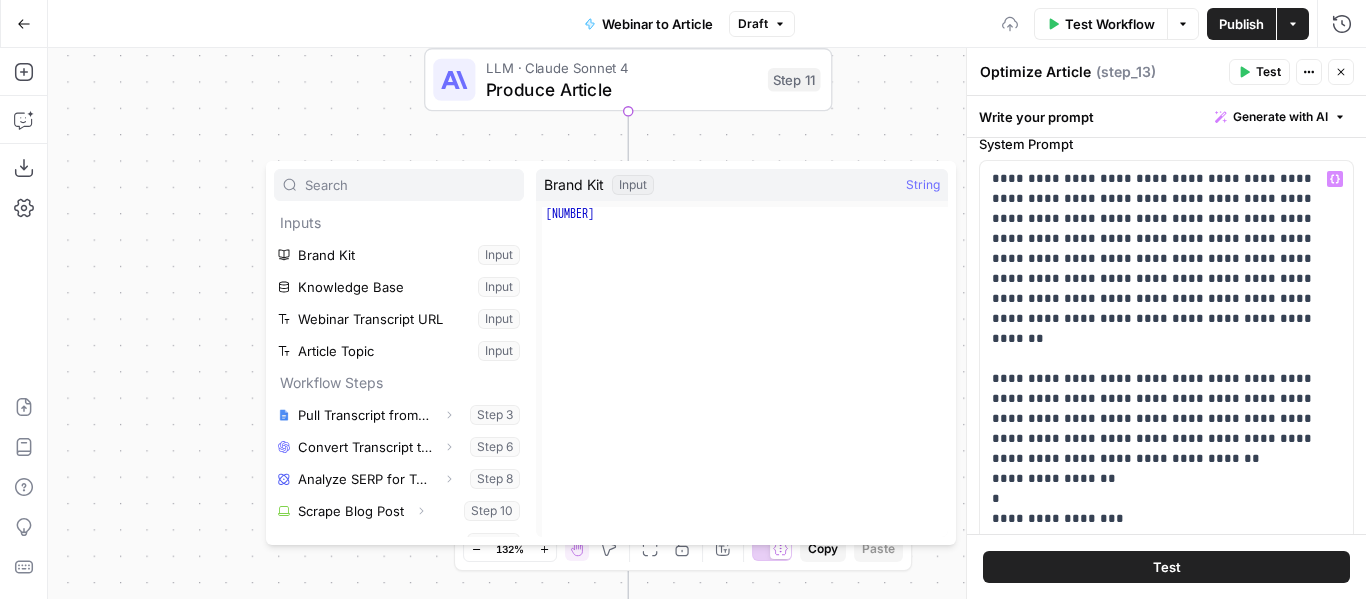 scroll, scrollTop: 71, scrollLeft: 0, axis: vertical 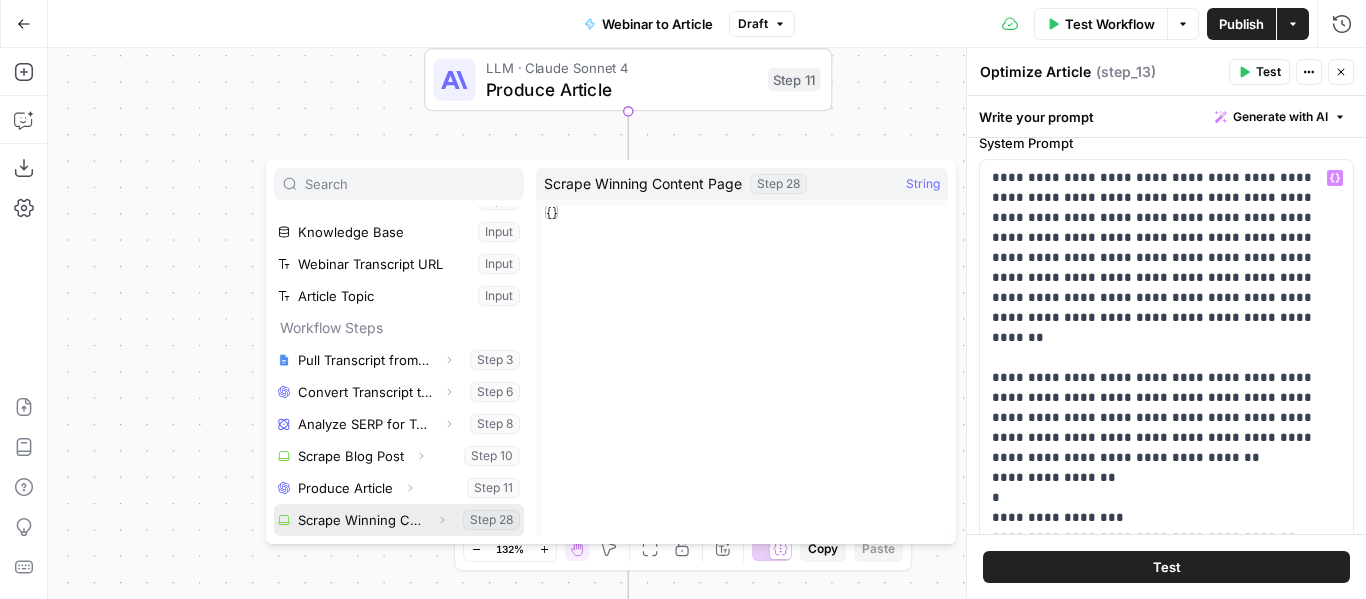 click at bounding box center (399, 520) 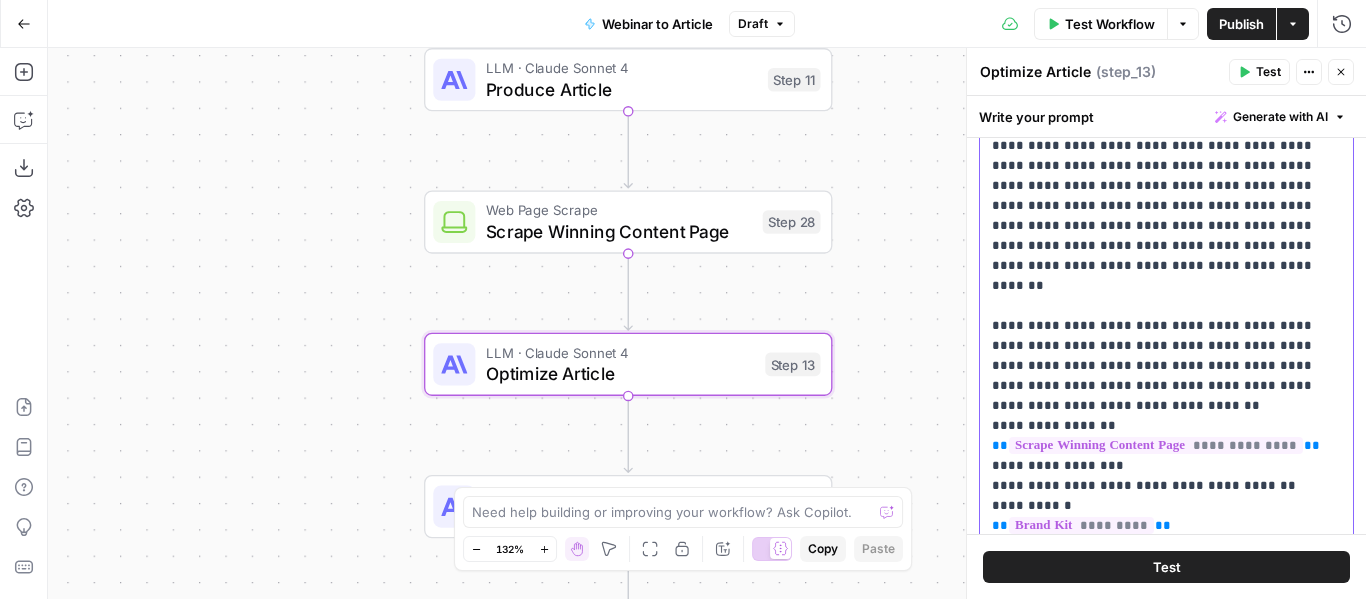 scroll, scrollTop: 124, scrollLeft: 0, axis: vertical 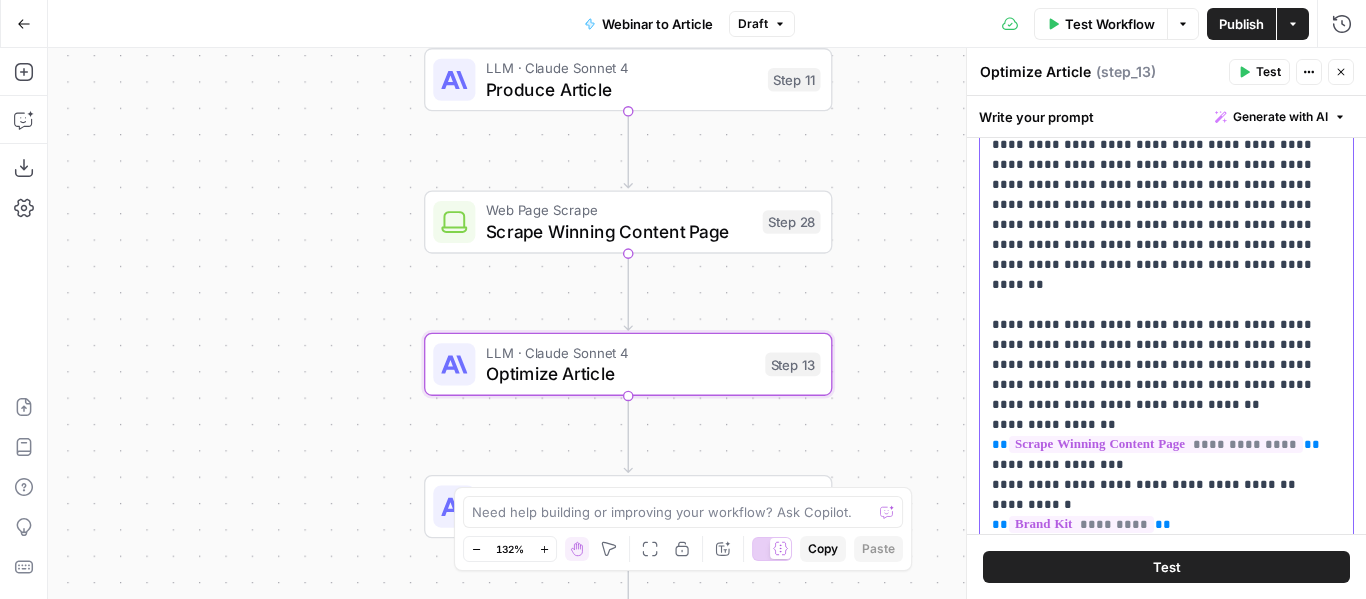 click on "**********" at bounding box center (1159, 325) 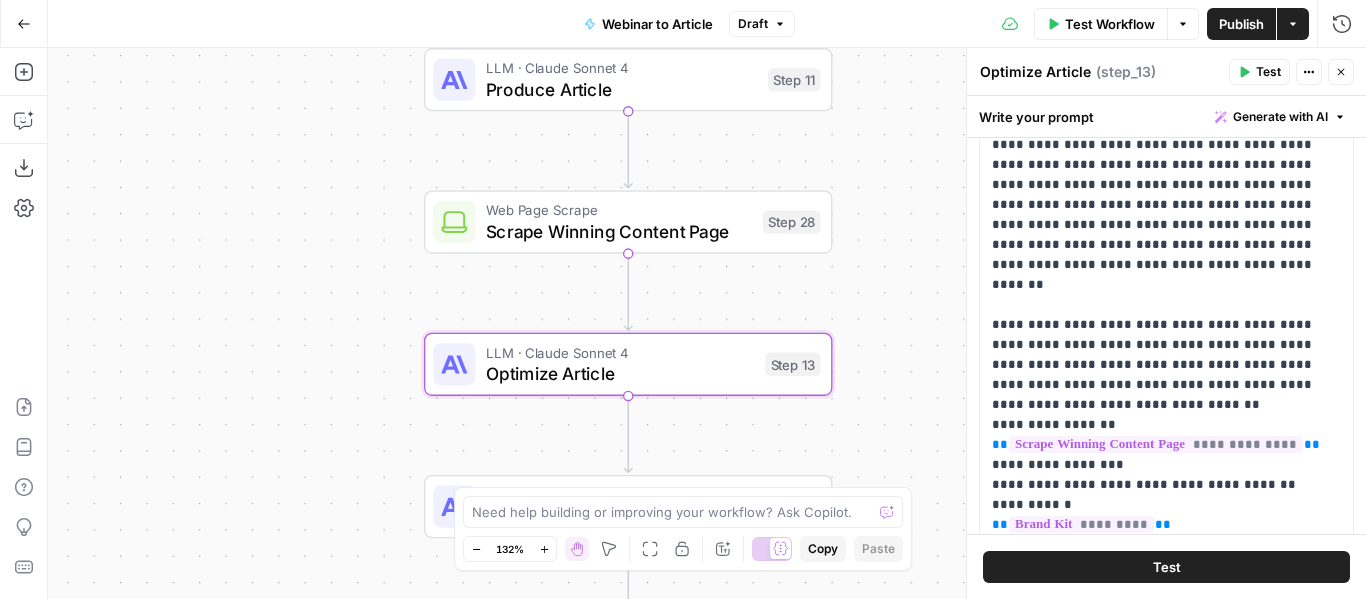 click on "Publish" at bounding box center (1241, 24) 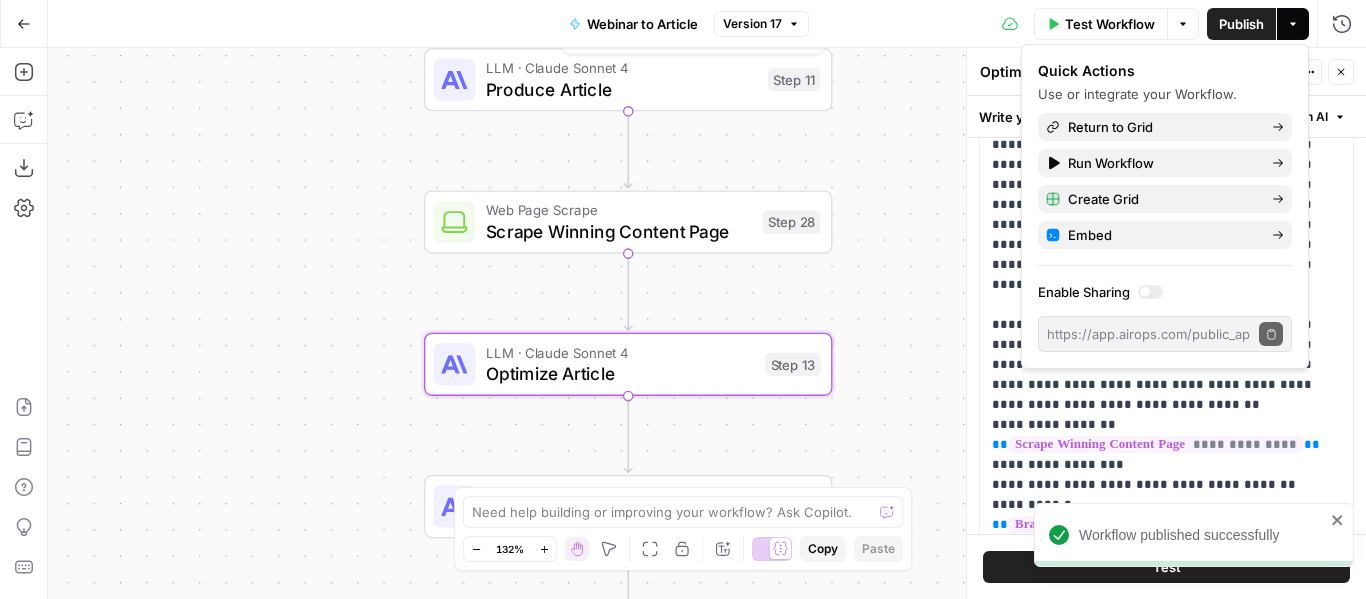 click on "Produce Article" at bounding box center (621, 89) 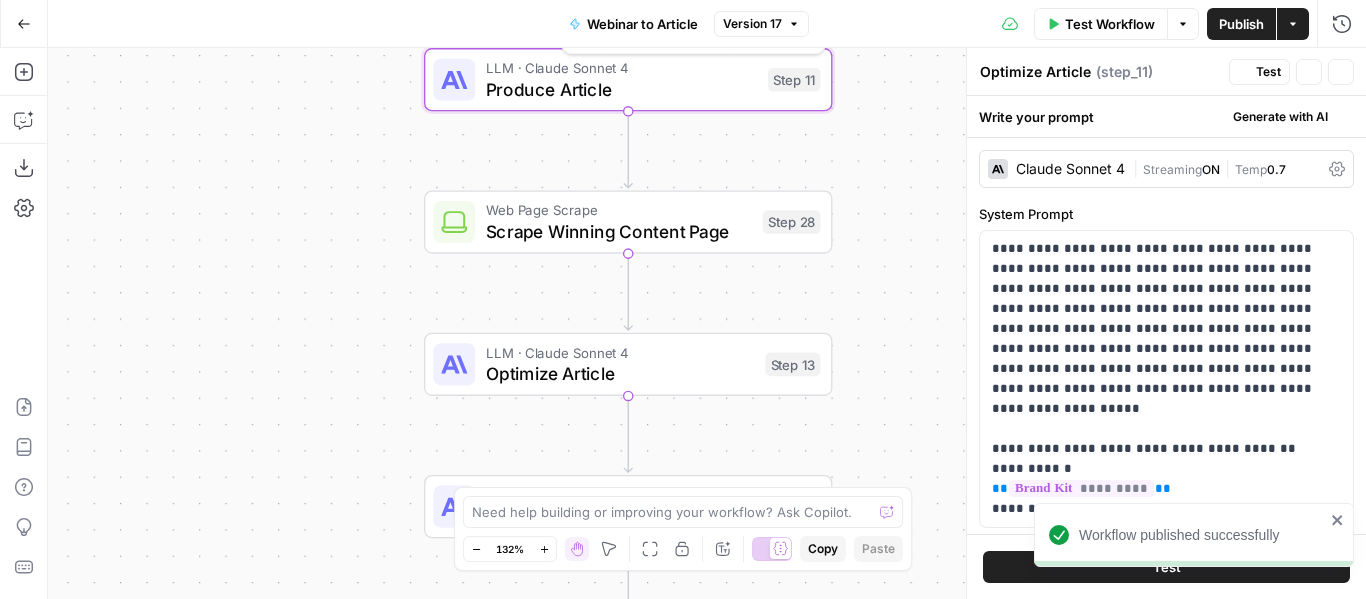 type on "Produce Article" 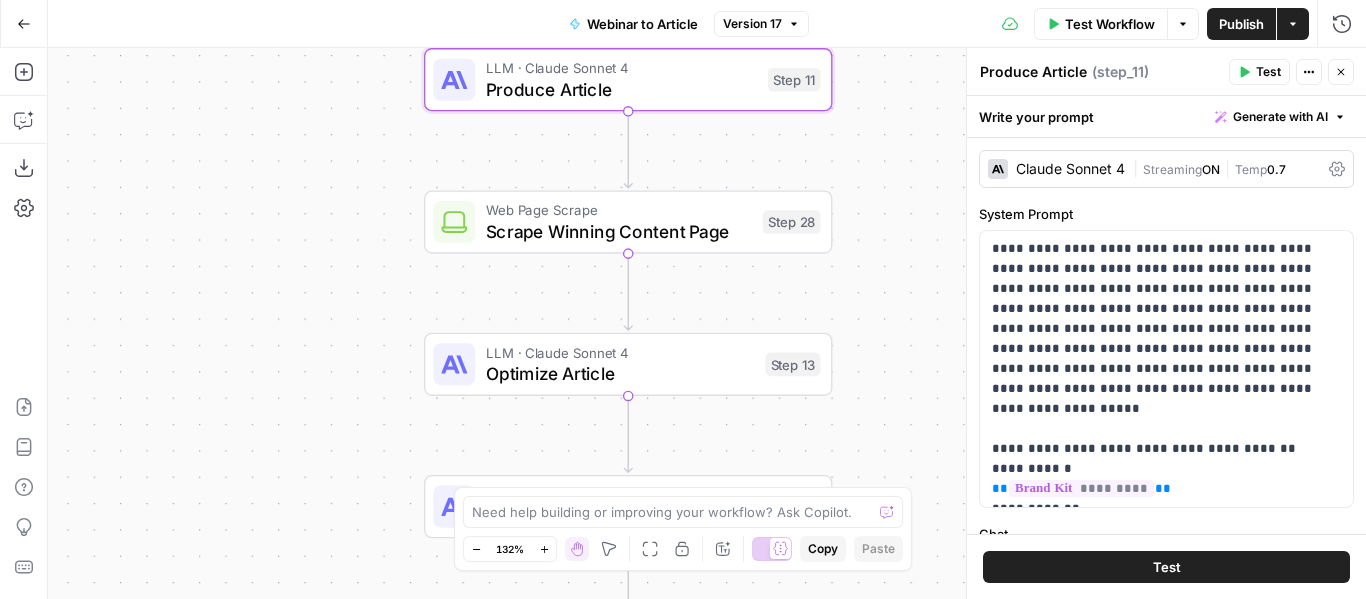 click 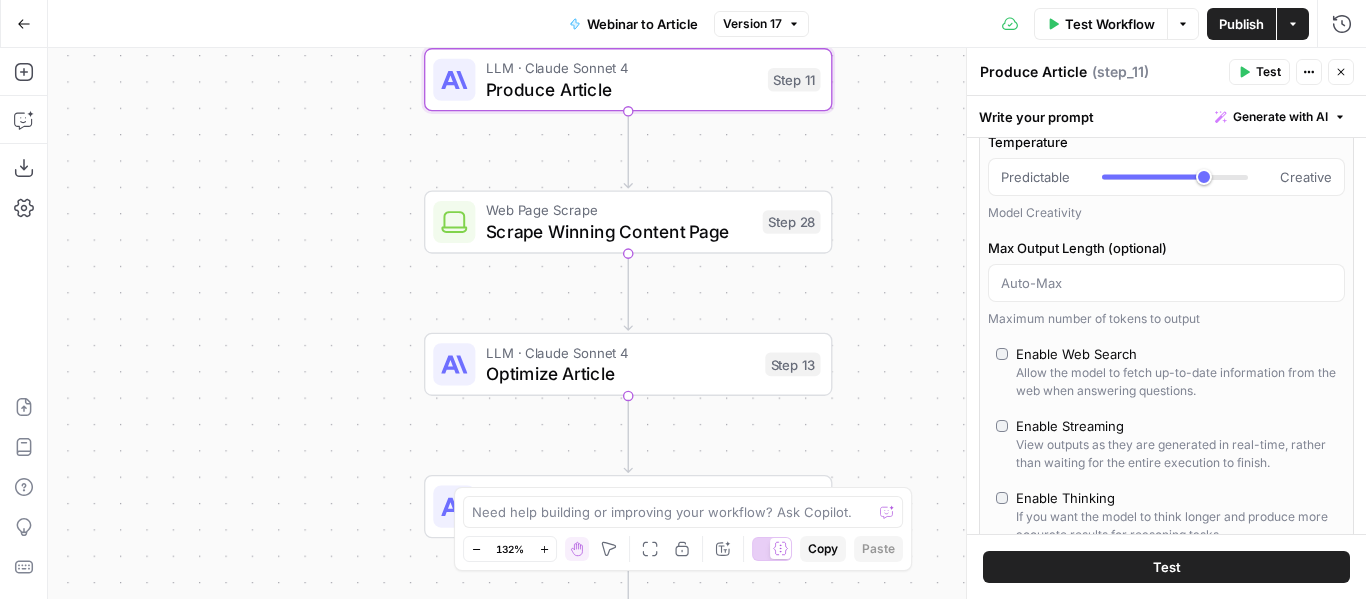 scroll, scrollTop: 110, scrollLeft: 0, axis: vertical 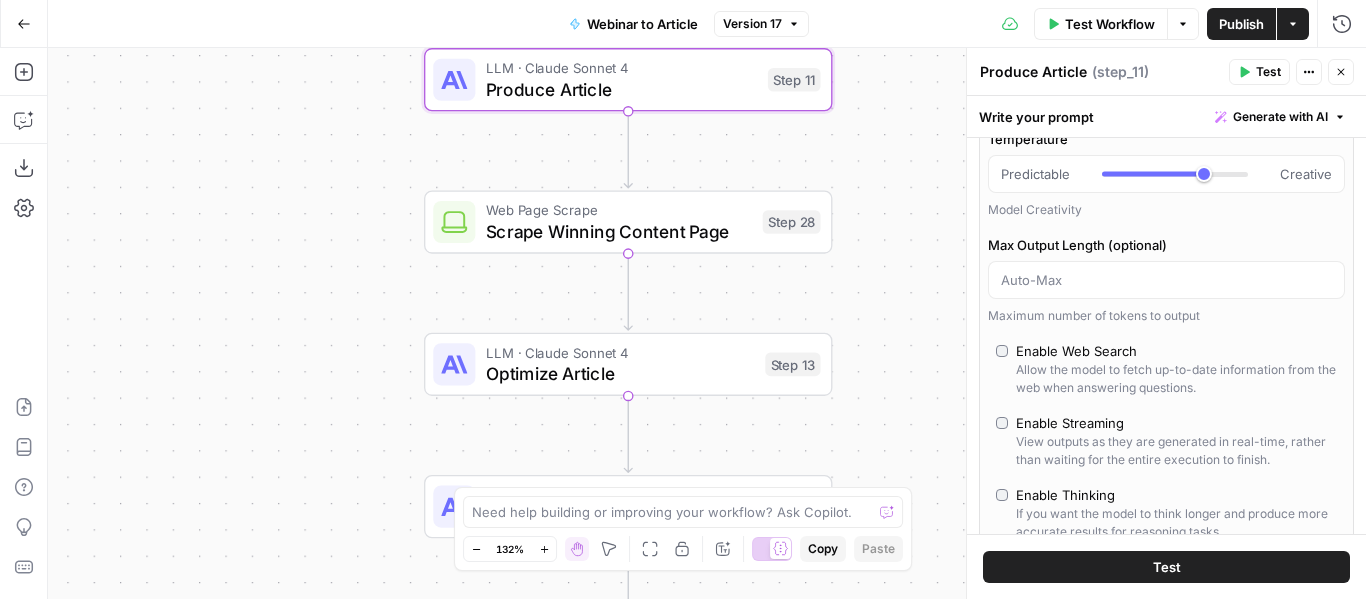 click on "Enable Web Search Allow the model to fetch up-to-date information from the web when answering questions." at bounding box center [1166, 369] 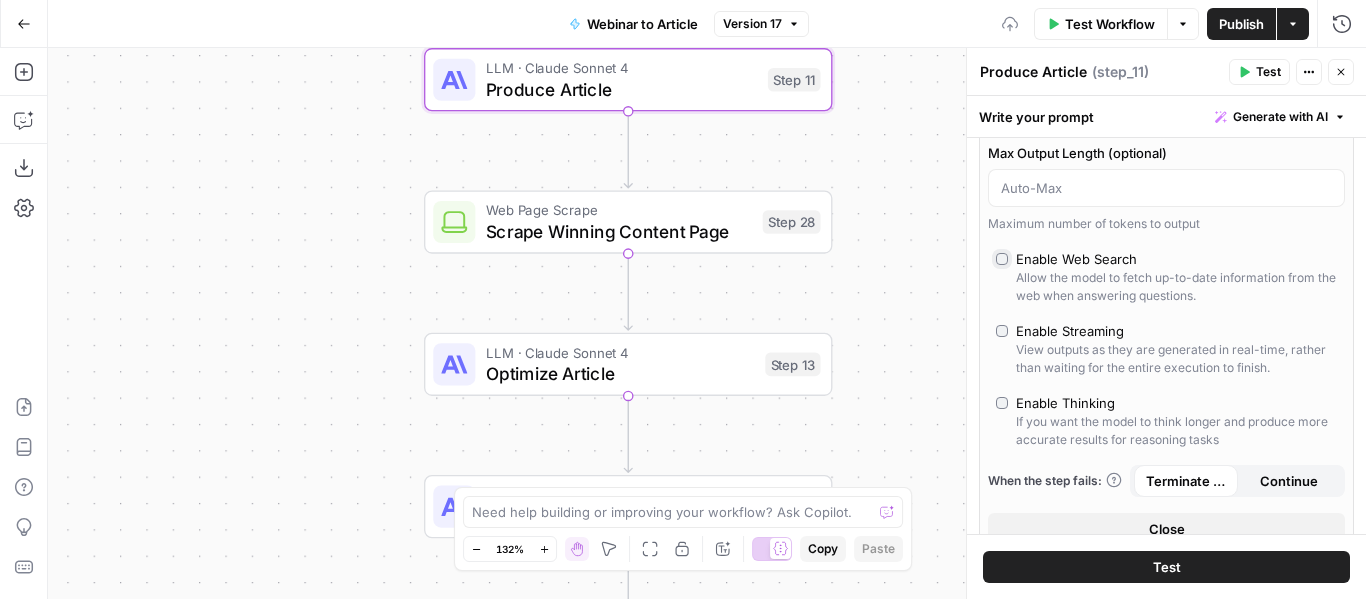 scroll, scrollTop: 203, scrollLeft: 0, axis: vertical 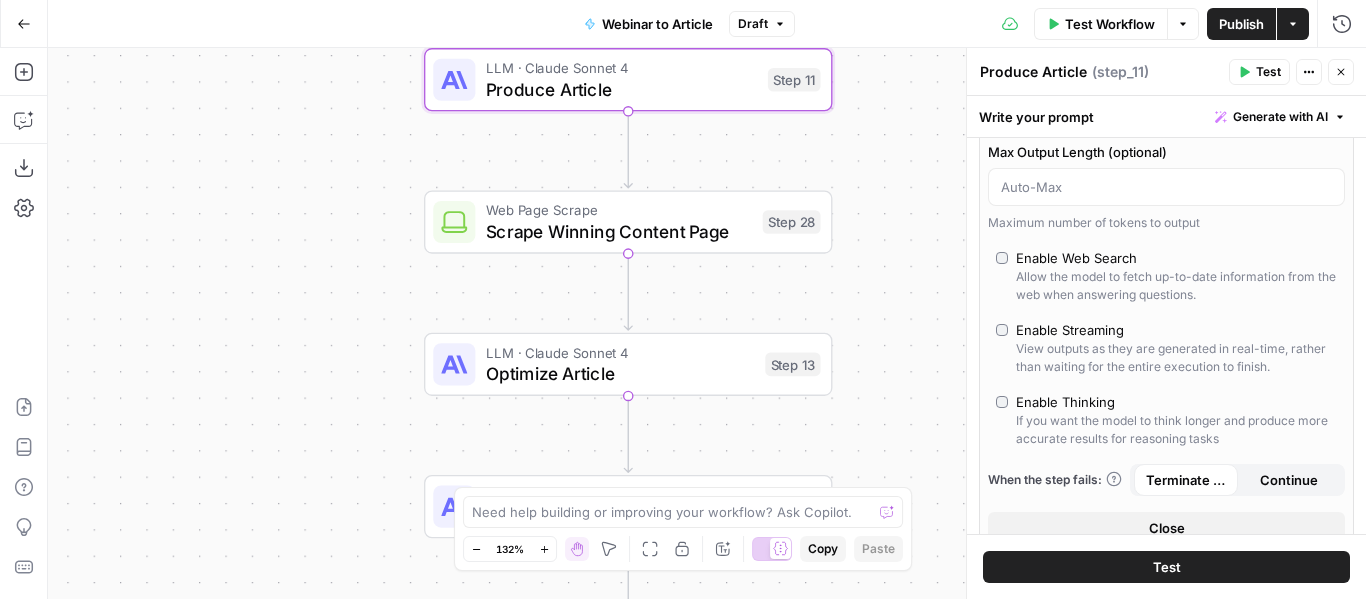 click on "Enable Streaming View outputs as they are generated in real-time, rather than waiting for the entire execution to finish." at bounding box center [1166, 348] 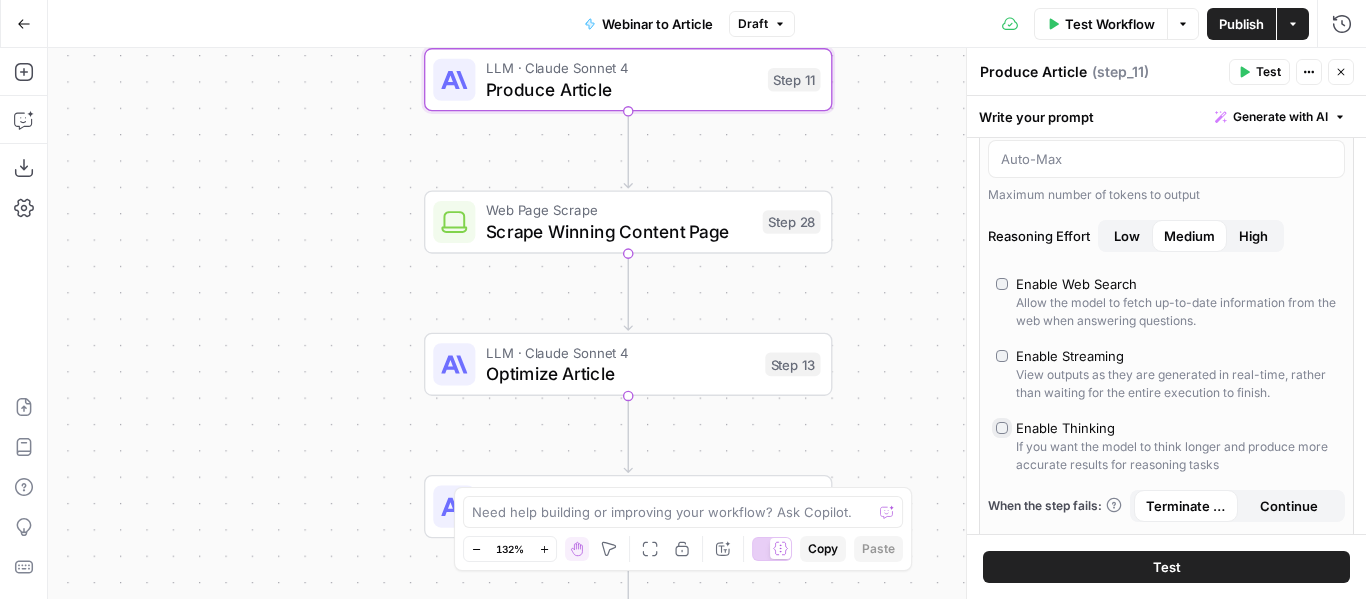 scroll, scrollTop: 221, scrollLeft: 0, axis: vertical 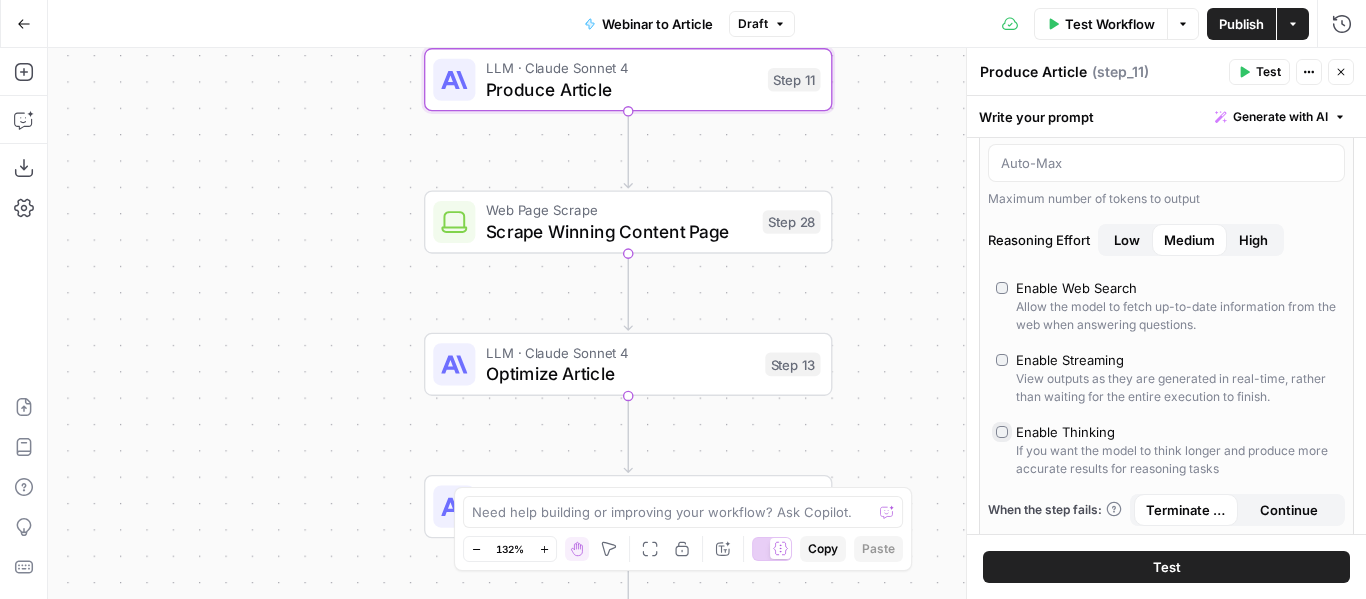 type on "***" 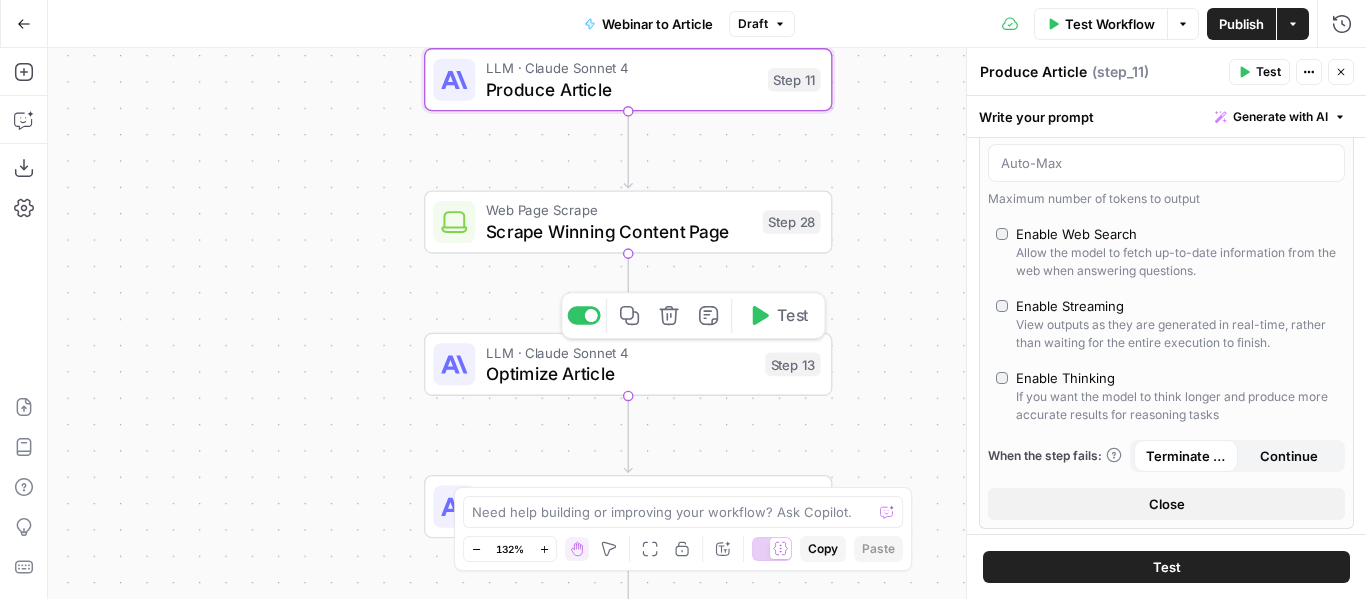 click on "Optimize Article" at bounding box center (620, 373) 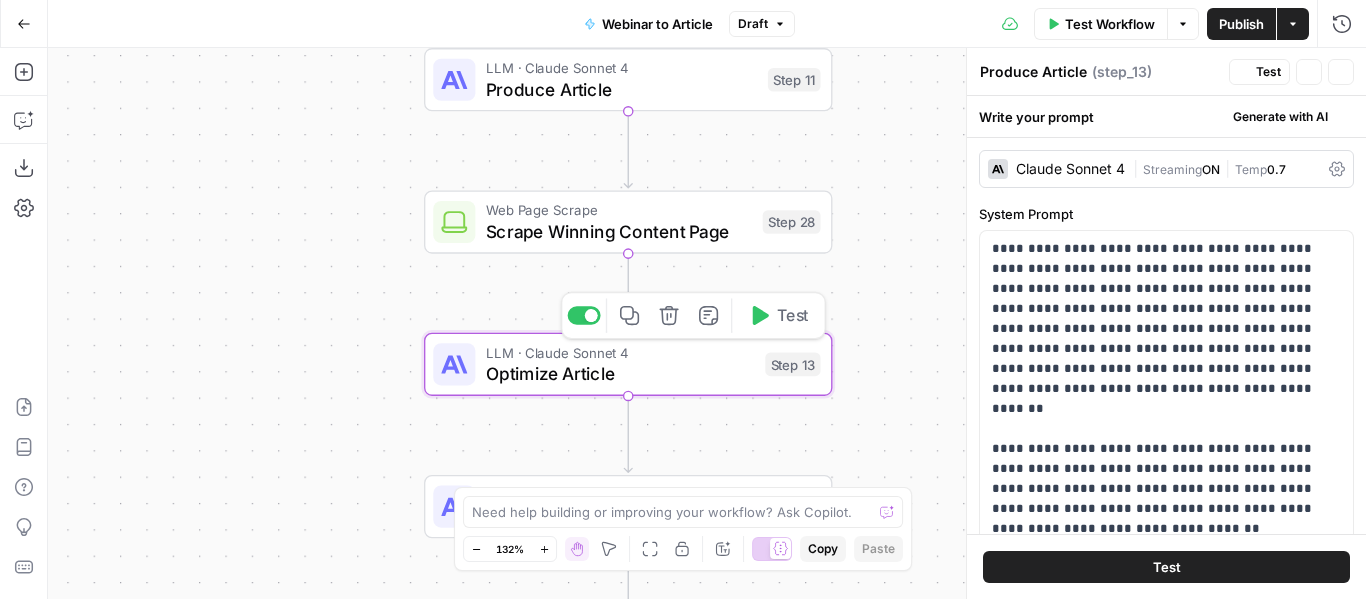 type on "Optimize Article" 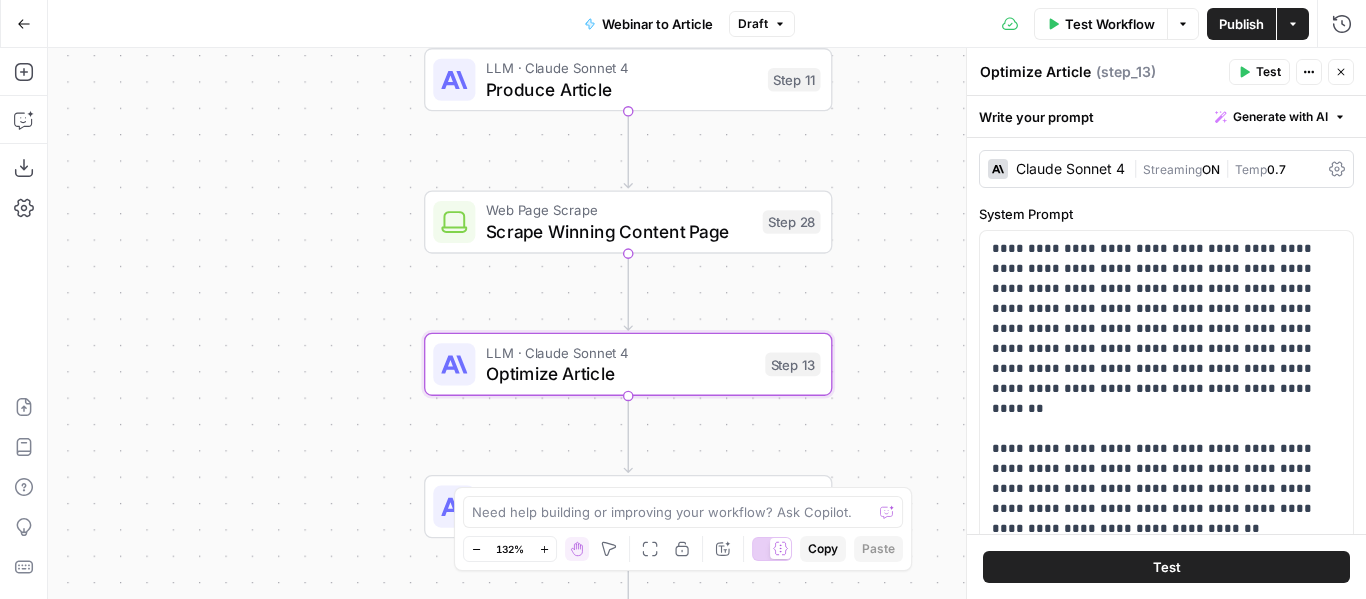 click 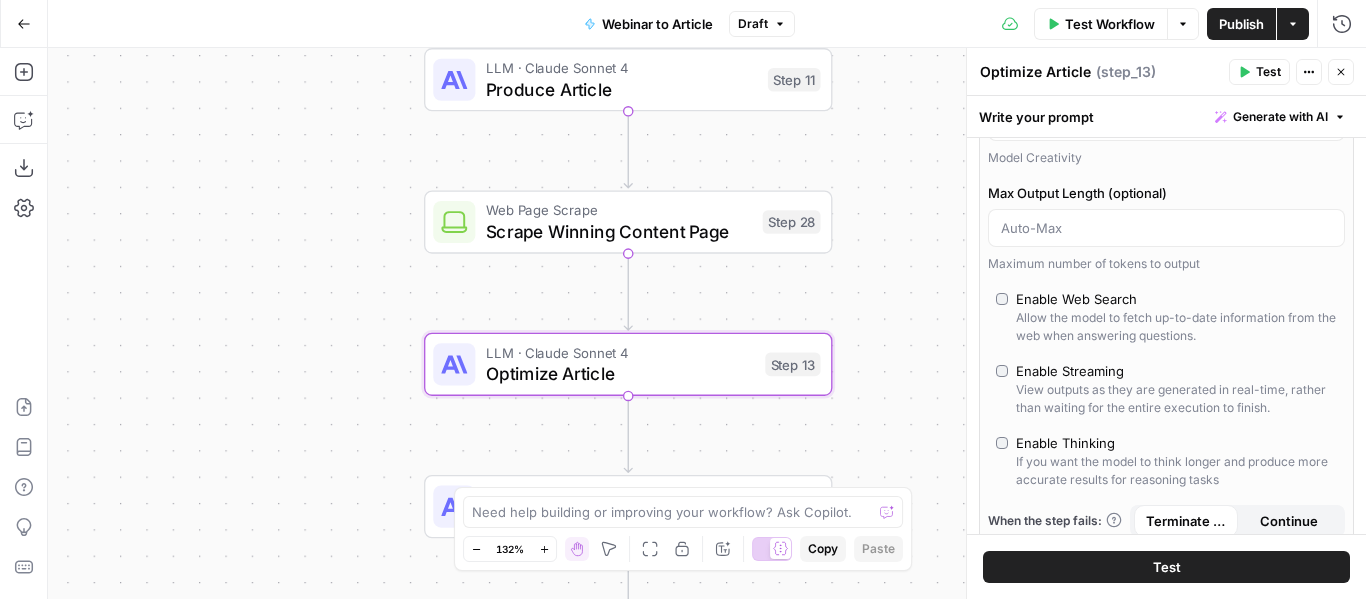 scroll, scrollTop: 167, scrollLeft: 0, axis: vertical 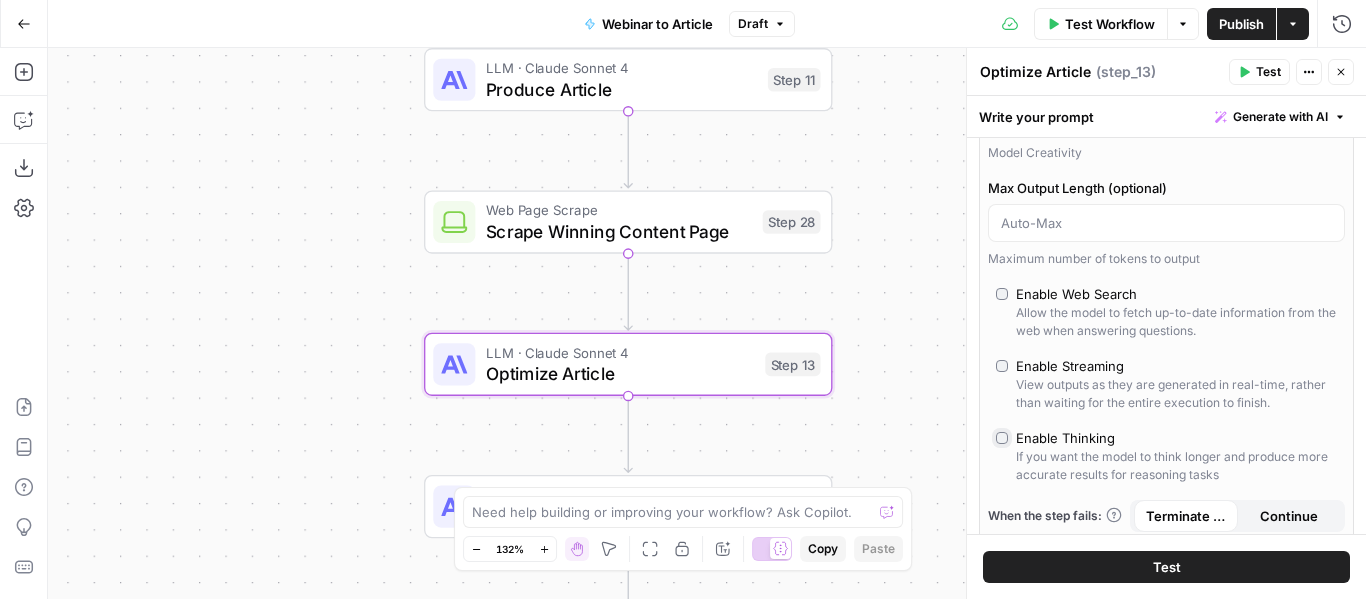 type on "*" 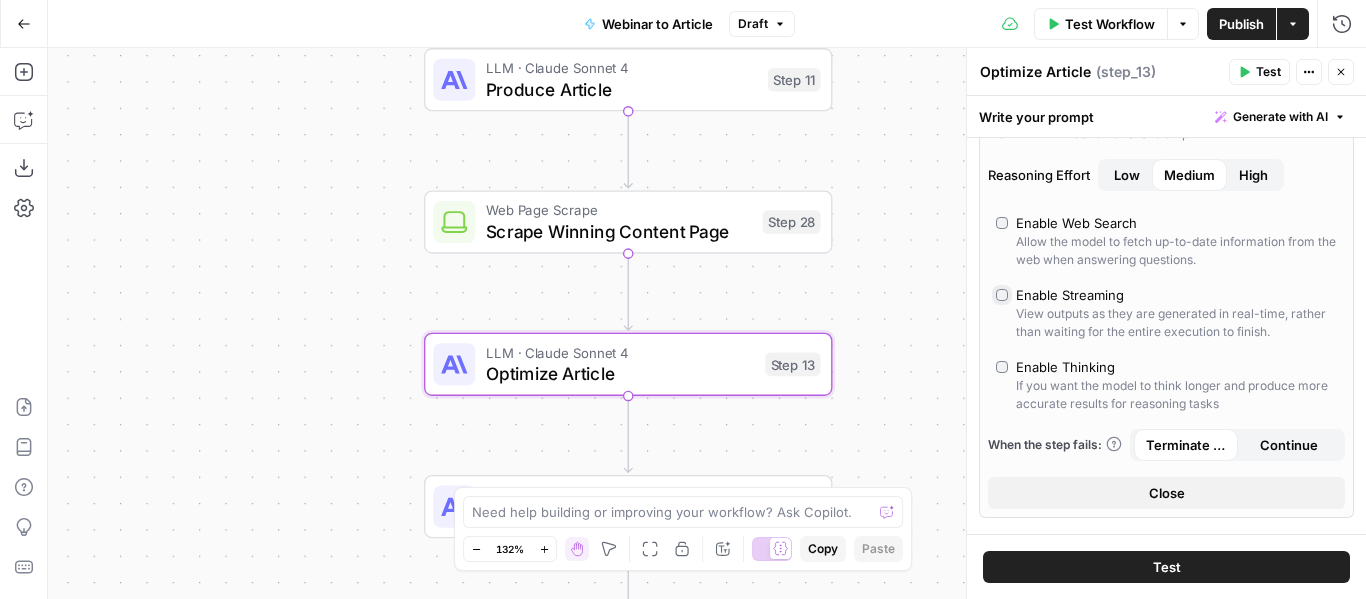 scroll, scrollTop: 297, scrollLeft: 0, axis: vertical 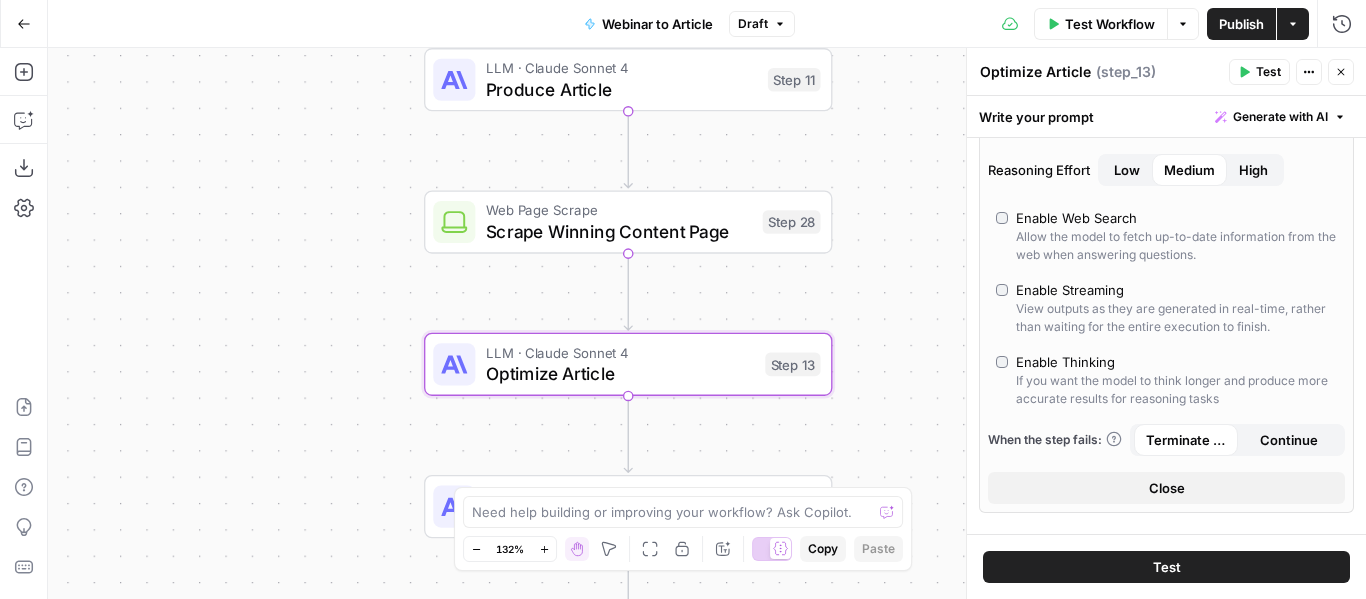 click on "Workflow Set Inputs Inputs Integration Pull Transcript from Google Docs Step 3 Output Copy This output is too large & has been abbreviated for review. Copy the output to view the full content. LLM · Gemini 2.5 Pro Convert Transcript to JSON Step 6 Power Agent Analyze SERP for Target Keyword Step 8 Web Page Scrape Scrape Blog Post Step 10 LLM · Claude Sonnet 4 Produce Article Step 11 Web Page Scrape Scrape Winning Content Page Step 28 LLM · Claude Sonnet 4 Optimize Article Step 13 LLM · Claude Sonnet 4 Retrieve Title Step 34 Image & Video Create OpenGraph Image Step 33 LLM · Gemini 2.5 Pro Add Image to Article Step 35 LLM · Claude Sonnet 4 Generate SEO Metadata Step 38 Format JSON Format Final Output Step 37 End Output" at bounding box center [707, 323] 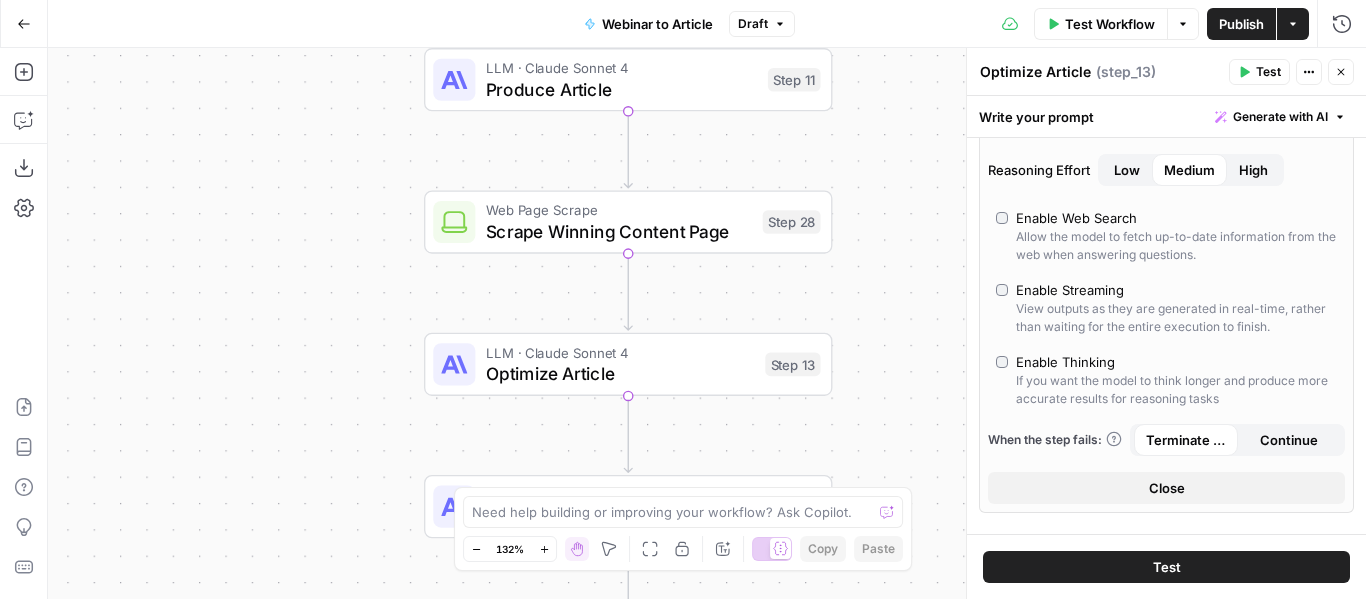 click on "Publish" at bounding box center (1241, 24) 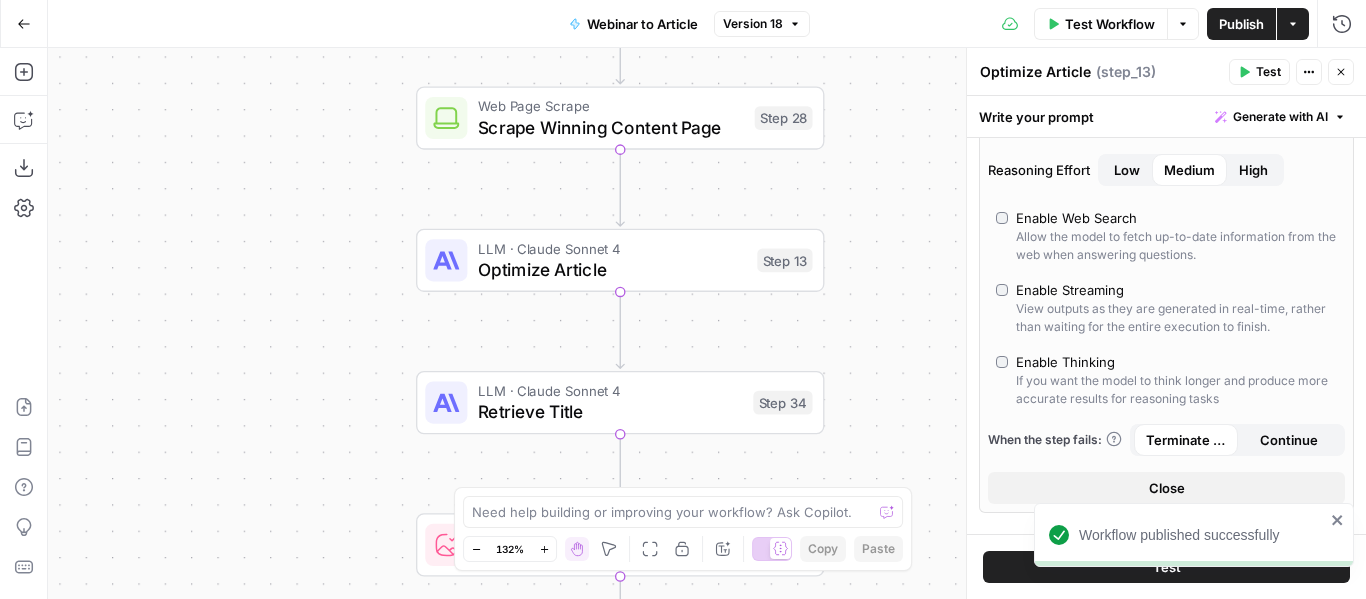 drag, startPoint x: 368, startPoint y: 301, endPoint x: 361, endPoint y: 196, distance: 105.23308 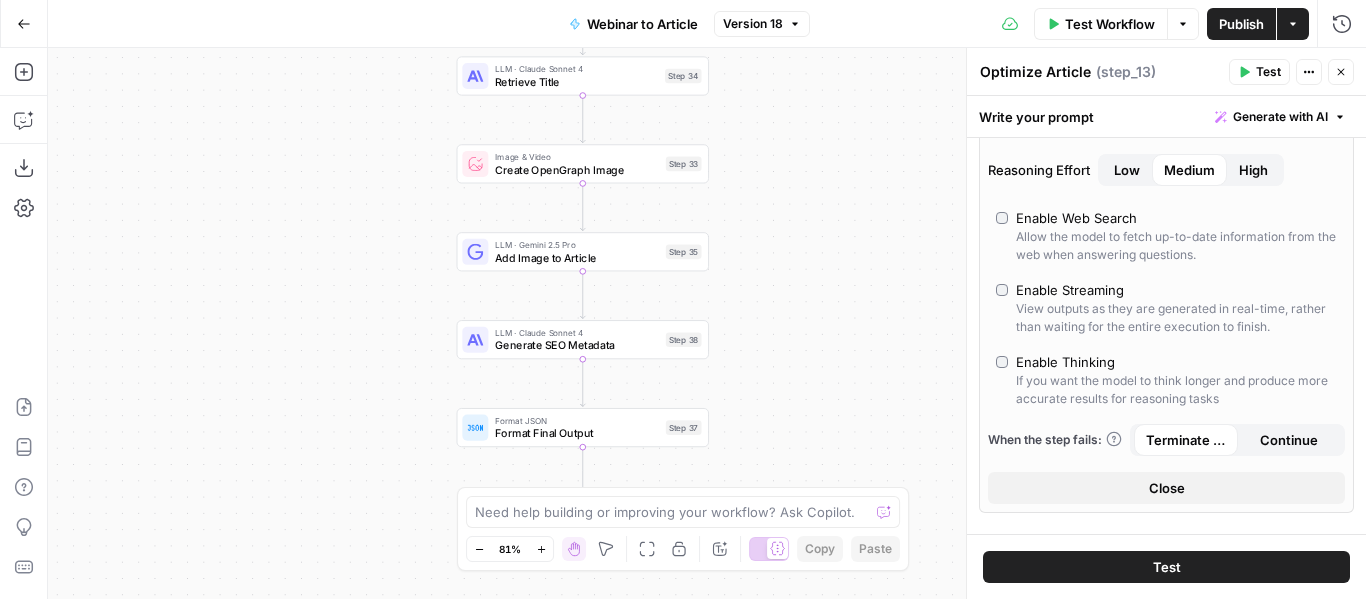drag, startPoint x: 317, startPoint y: 328, endPoint x: 382, endPoint y: 70, distance: 266.062 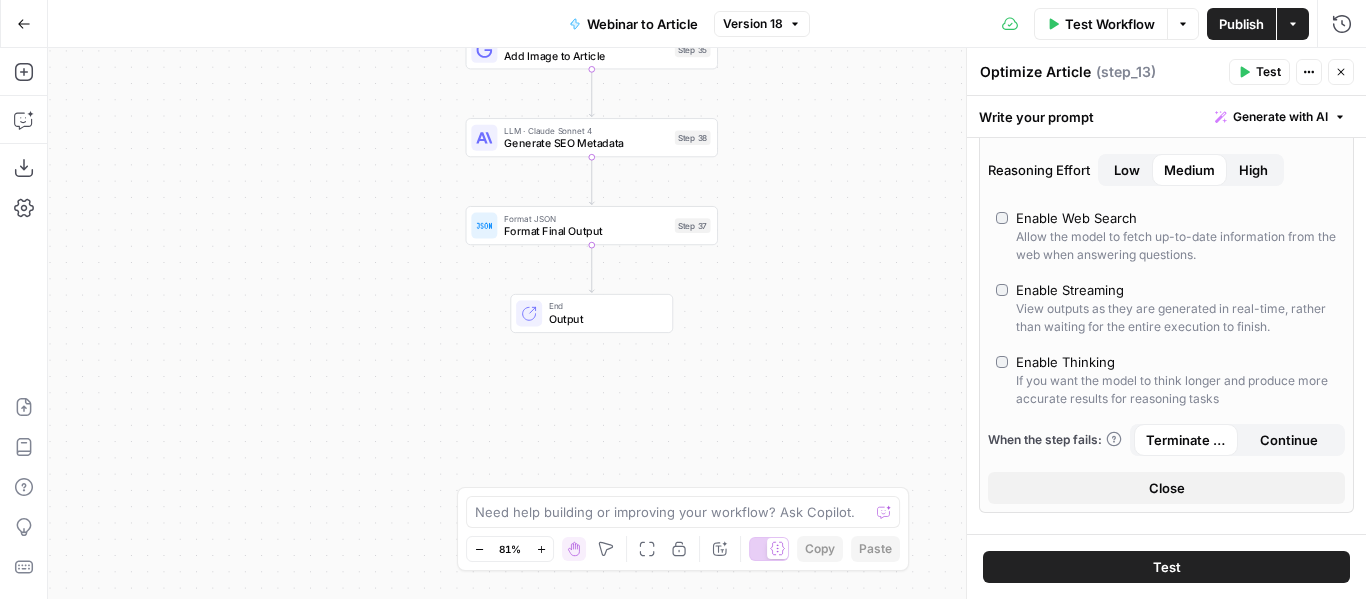 drag, startPoint x: 430, startPoint y: 400, endPoint x: 435, endPoint y: 204, distance: 196.06377 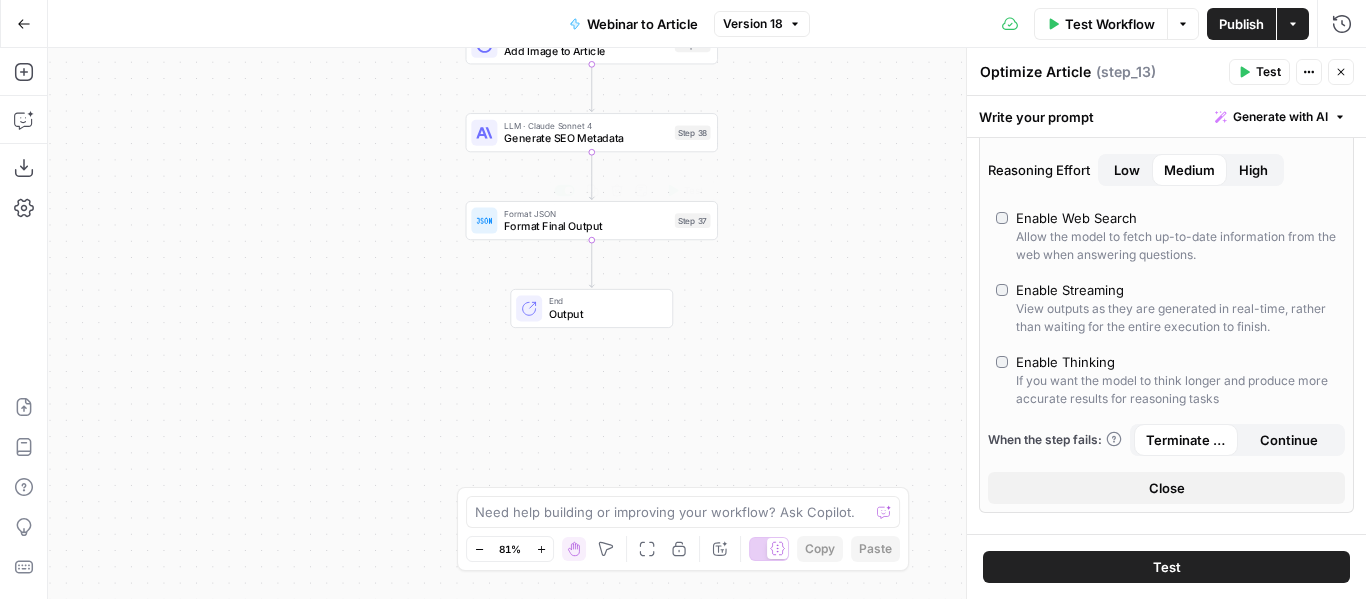 click on "Format Final Output" at bounding box center [586, 226] 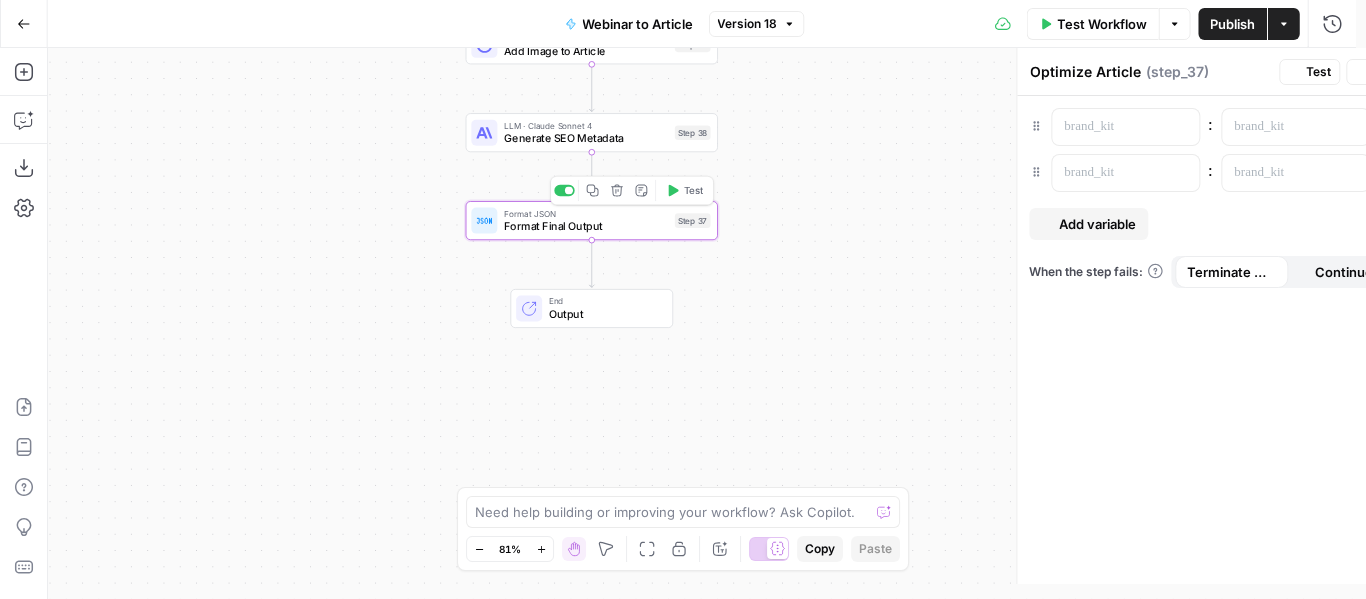type on "Format Final Output" 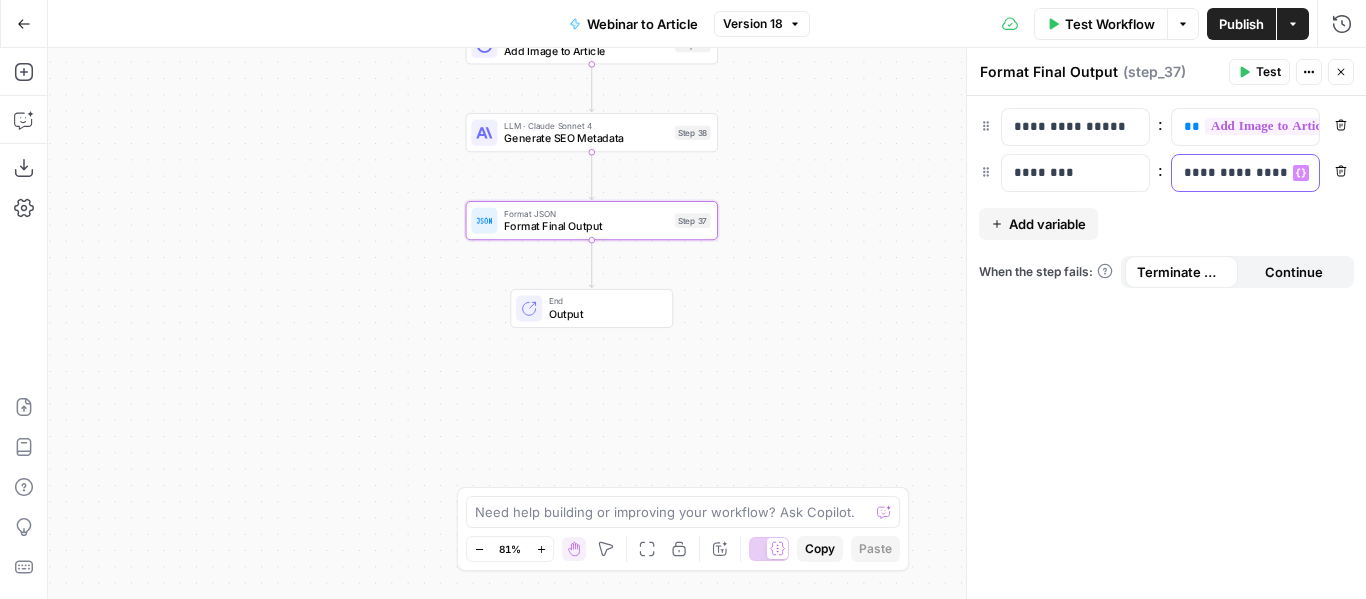 click on "**********" at bounding box center [1245, 173] 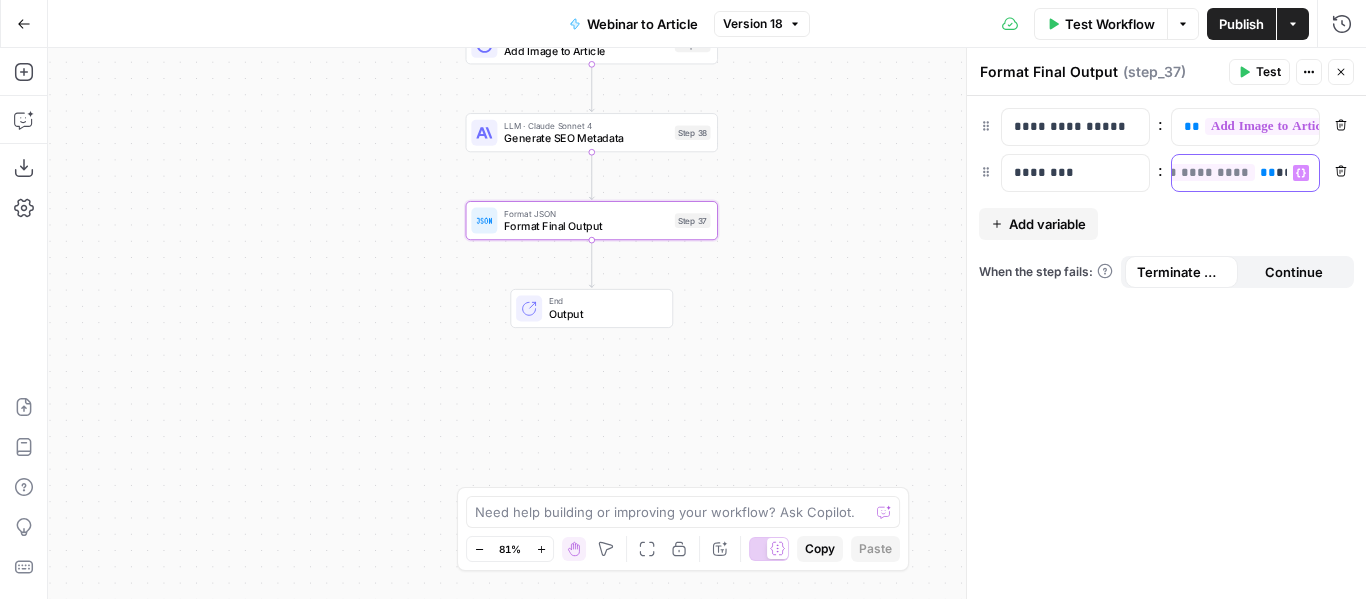 scroll, scrollTop: 0, scrollLeft: 272, axis: horizontal 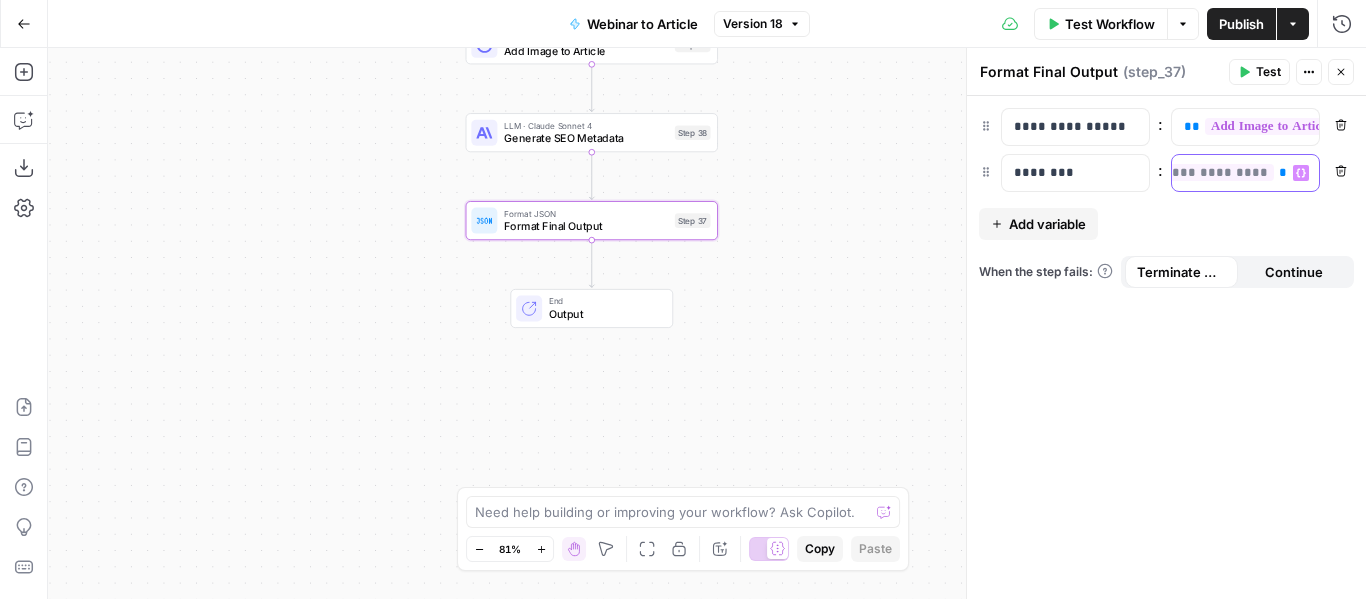 drag, startPoint x: 1197, startPoint y: 174, endPoint x: 1217, endPoint y: 177, distance: 20.22375 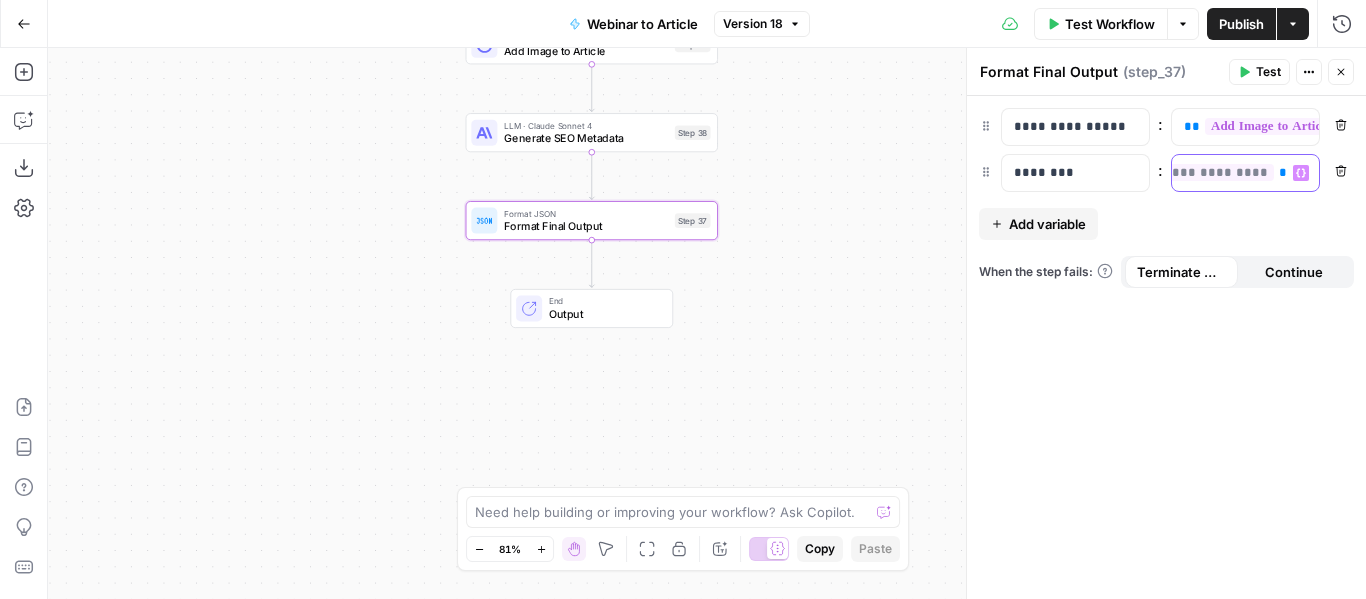 click on "**********" at bounding box center (957, 173) 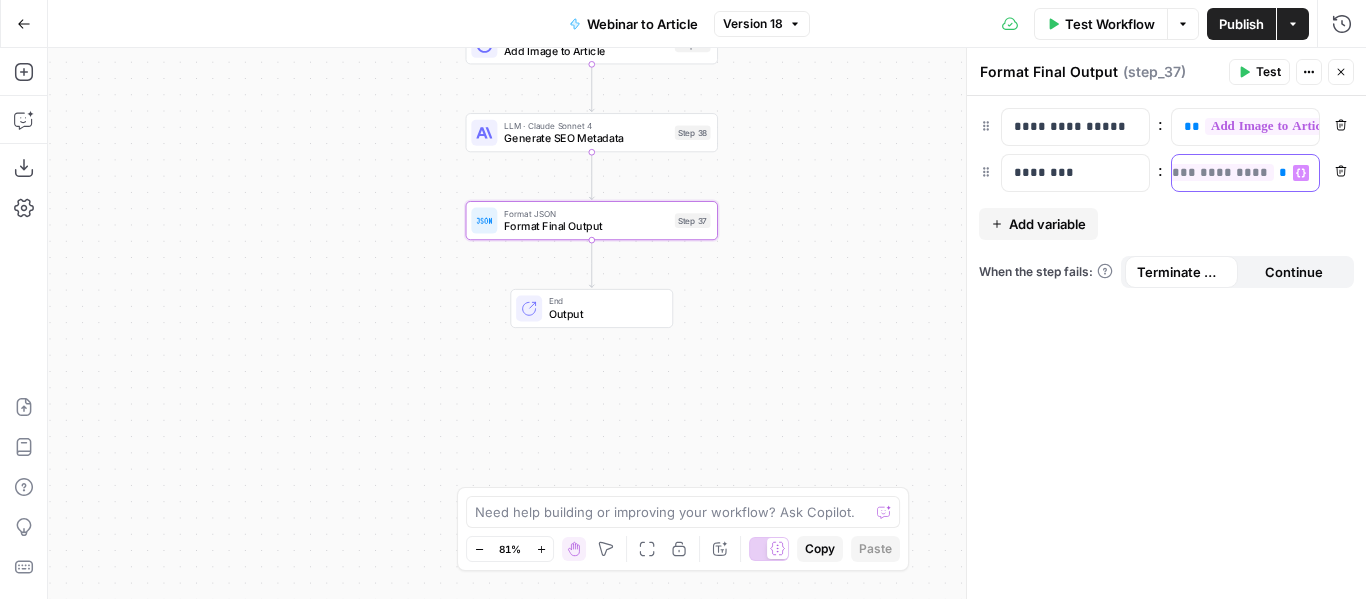 type 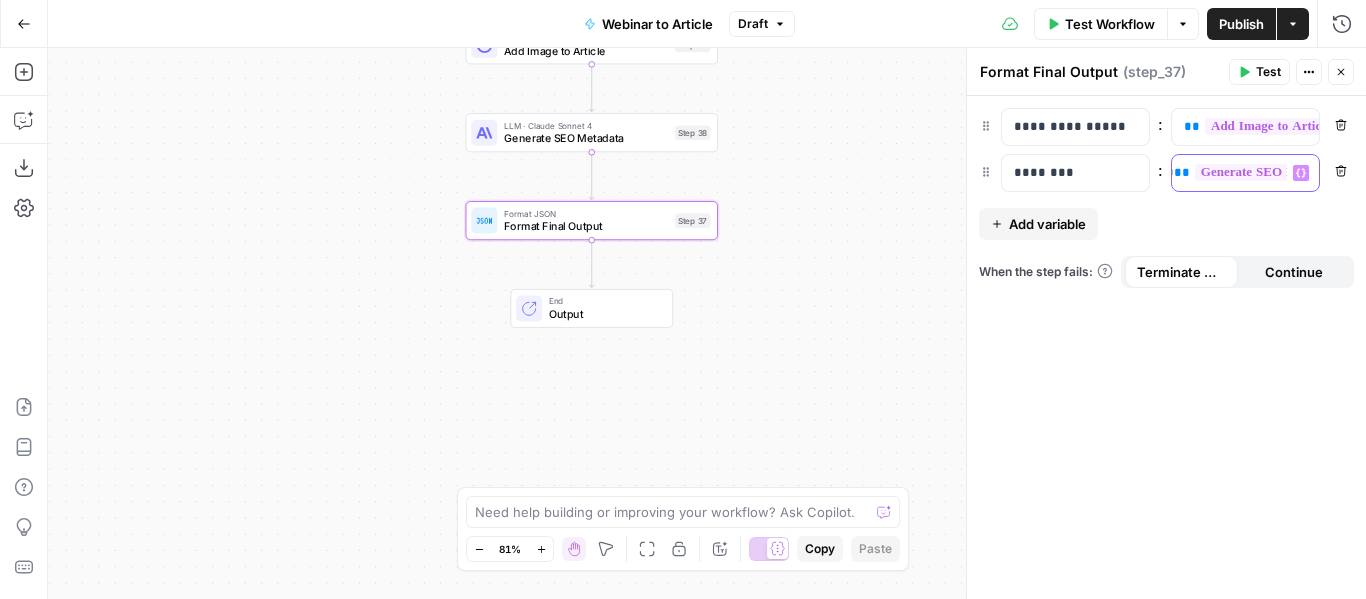 scroll, scrollTop: 0, scrollLeft: 1075, axis: horizontal 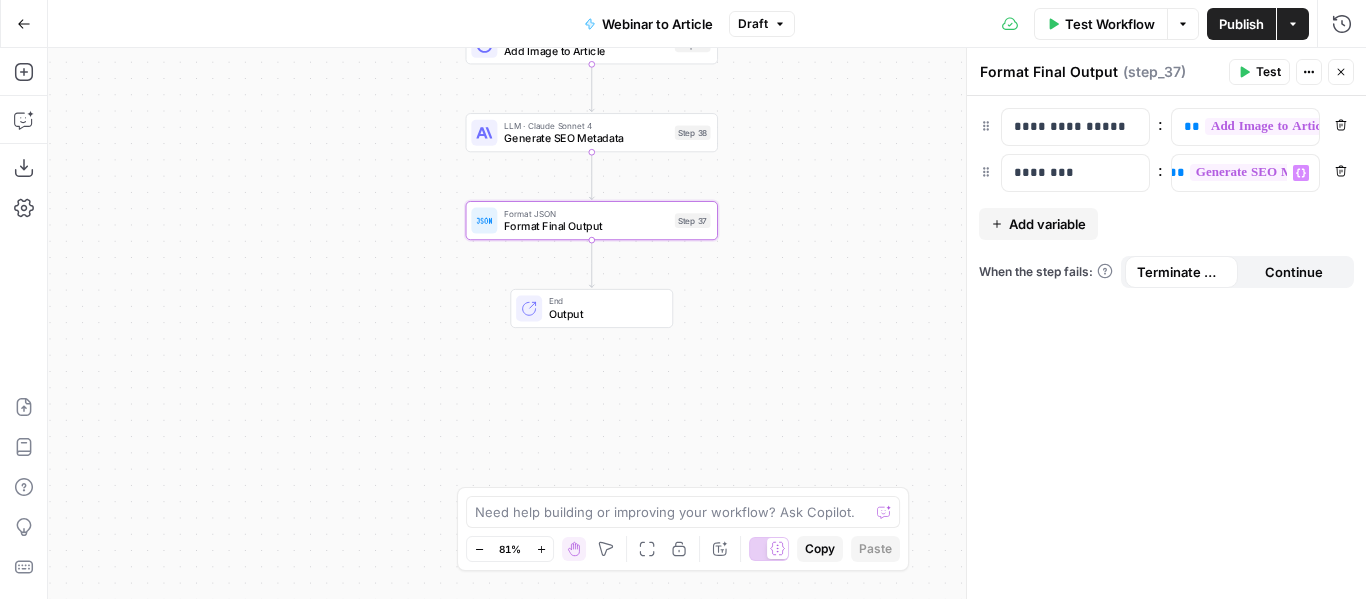 click on "Workflow Set Inputs Inputs Integration Pull Transcript from Google Docs Step 3 Output Copy This output is too large & has been abbreviated for review. Copy the output to view the full content. LLM · Gemini 2.5 Pro Convert Transcript to JSON Step 6 Power Agent Analyze SERP for Target Keyword Step 8 Web Page Scrape Scrape Blog Post Step 10 LLM · Claude Sonnet 4 Produce Article Step 11 Web Page Scrape Scrape Winning Content Page Step 28 LLM · Claude Sonnet 4 Optimize Article Step 13 LLM · Claude Sonnet 4 Retrieve Title Step 34 Image & Video Create OpenGraph Image Step 33 LLM · Gemini 2.5 Pro Add Image to Article Step 35 LLM · Claude Sonnet 4 Generate SEO Metadata Step 38 Format JSON Format Final Output Step 37 End Output" at bounding box center [707, 323] 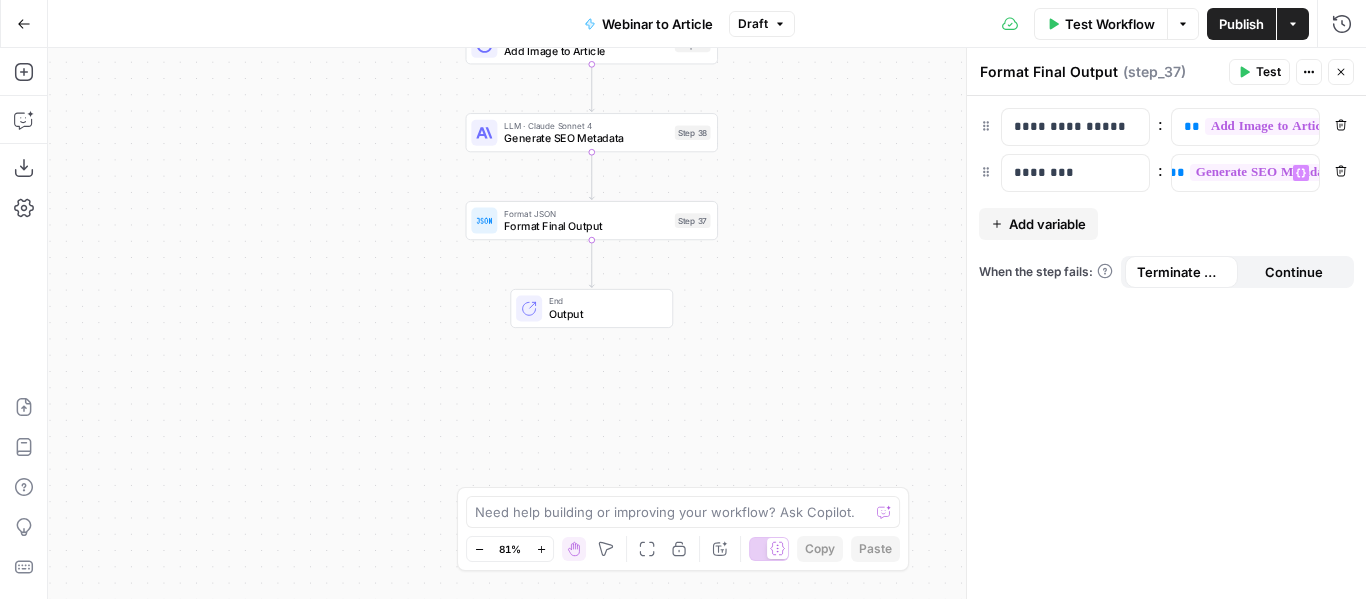 scroll, scrollTop: 0, scrollLeft: 1043, axis: horizontal 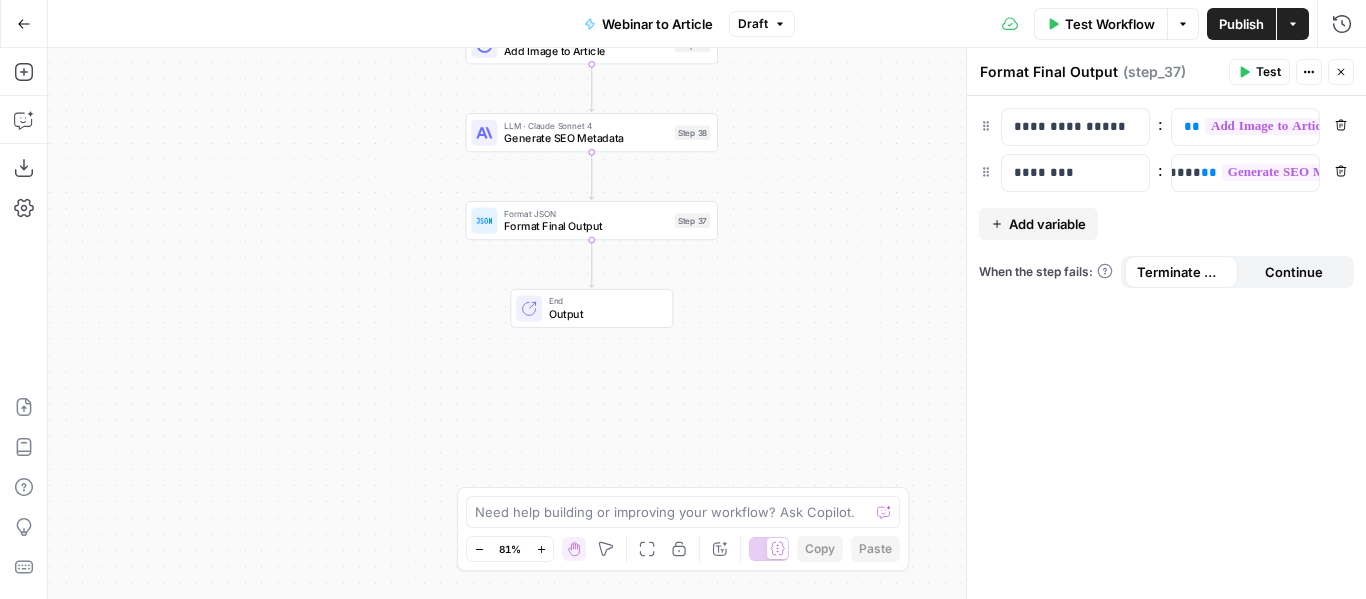 click on "Publish" at bounding box center (1241, 24) 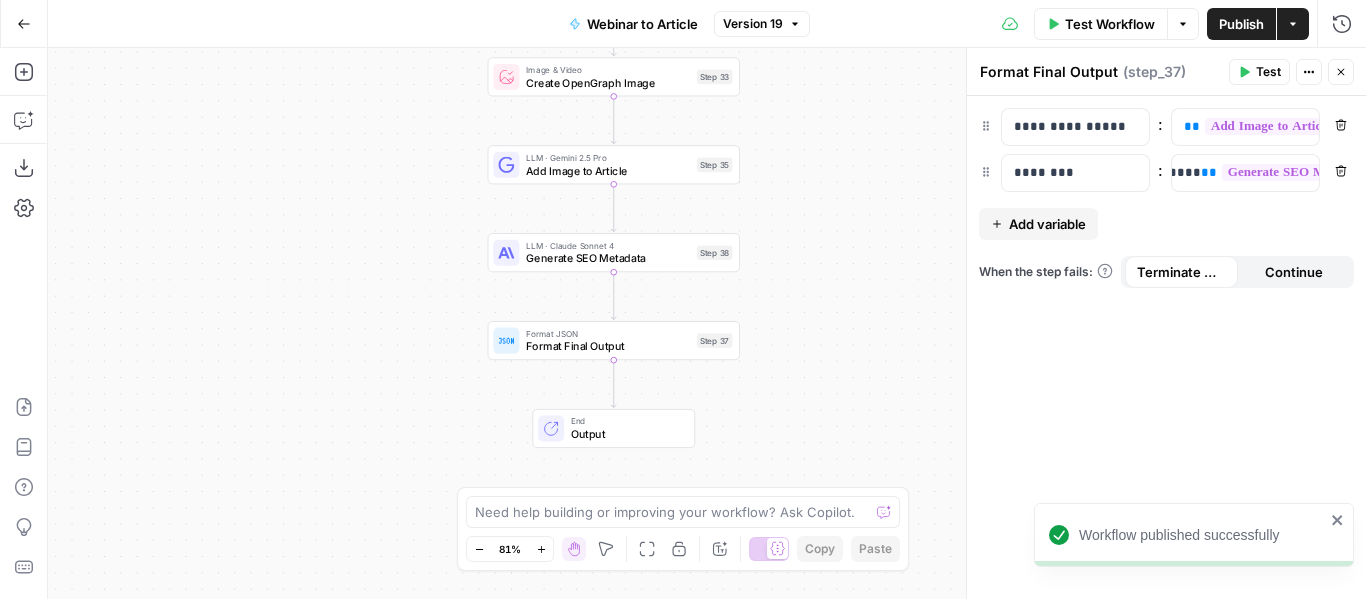 drag, startPoint x: 818, startPoint y: 231, endPoint x: 848, endPoint y: 396, distance: 167.7051 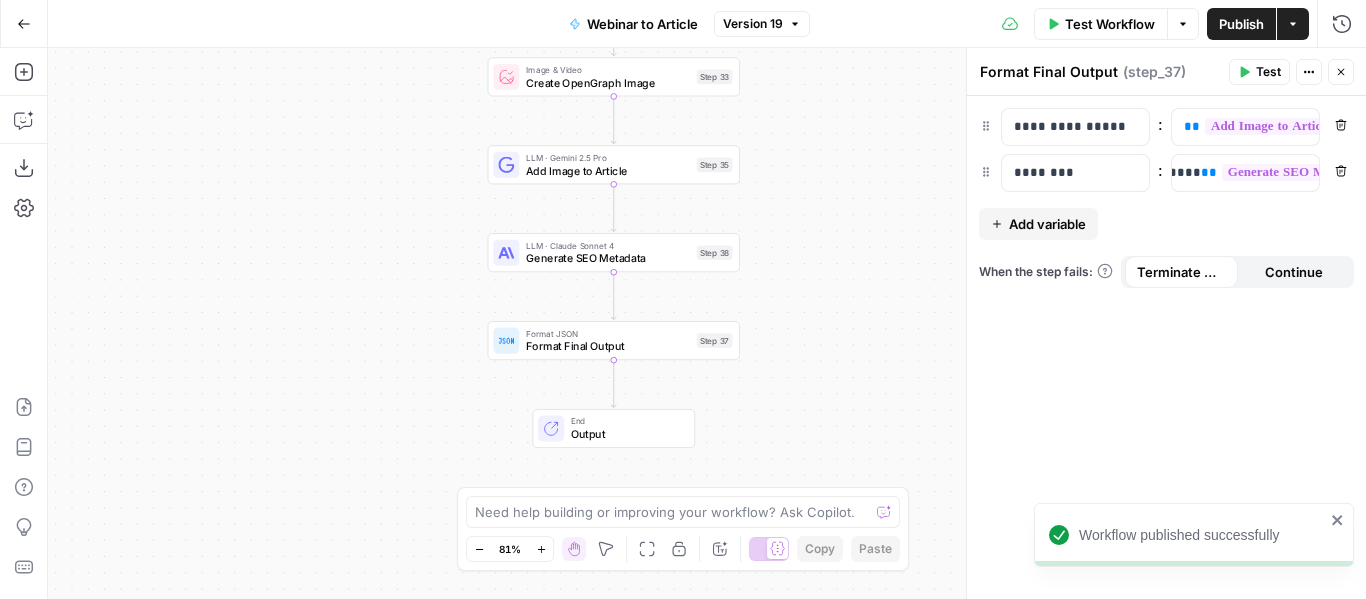 click on "Workflow Set Inputs Inputs Integration Pull Transcript from Google Docs Step 3 Output Copy This output is too large & has been abbreviated for review. Copy the output to view the full content. LLM · Gemini 2.5 Pro Convert Transcript to JSON Step 6 Power Agent Analyze SERP for Target Keyword Step 8 Web Page Scrape Scrape Blog Post Step 10 LLM · Claude Sonnet 4 Produce Article Step 11 Web Page Scrape Scrape Winning Content Page Step 28 LLM · Claude Sonnet 4 Optimize Article Step 13 LLM · Claude Sonnet 4 Retrieve Title Step 34 Image & Video Create OpenGraph Image Step 33 LLM · Gemini 2.5 Pro Add Image to Article Step 35 LLM · Claude Sonnet 4 Generate SEO Metadata Step 38 Format JSON Format Final Output Step 37 End Output" at bounding box center (707, 323) 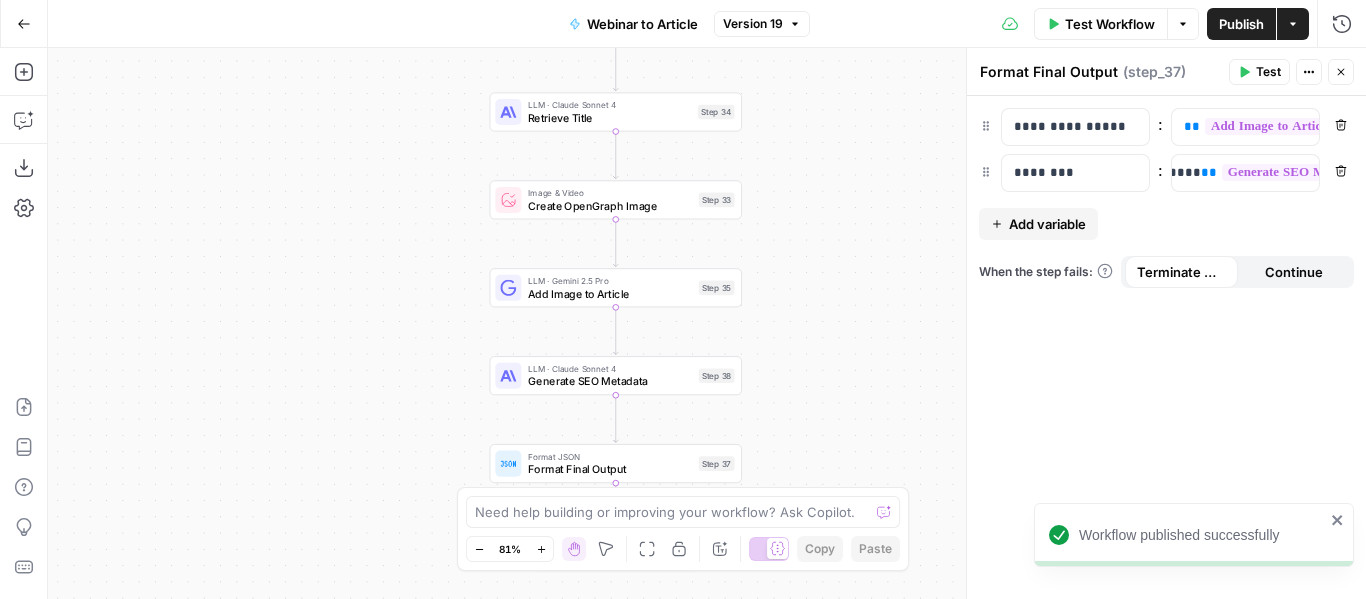 drag, startPoint x: 855, startPoint y: 262, endPoint x: 846, endPoint y: 414, distance: 152.26622 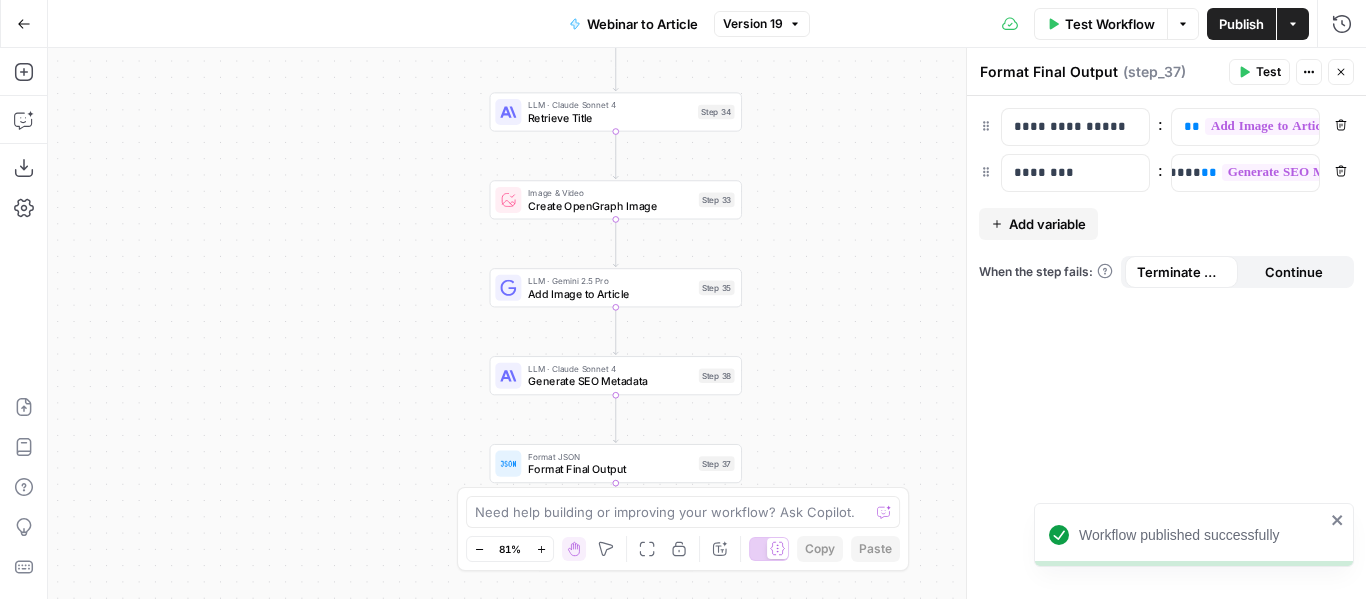 click on "Workflow Set Inputs Inputs Integration Pull Transcript from Google Docs Step 3 Output Copy This output is too large & has been abbreviated for review. Copy the output to view the full content. LLM · Gemini 2.5 Pro Convert Transcript to JSON Step 6 Power Agent Analyze SERP for Target Keyword Step 8 Web Page Scrape Scrape Blog Post Step 10 LLM · Claude Sonnet 4 Produce Article Step 11 Web Page Scrape Scrape Winning Content Page Step 28 LLM · Claude Sonnet 4 Optimize Article Step 13 LLM · Claude Sonnet 4 Retrieve Title Step 34 Image & Video Create OpenGraph Image Step 33 LLM · Gemini 2.5 Pro Add Image to Article Step 35 LLM · Claude Sonnet 4 Generate SEO Metadata Step 38 Format JSON Format Final Output Step 37 End Output" at bounding box center (707, 323) 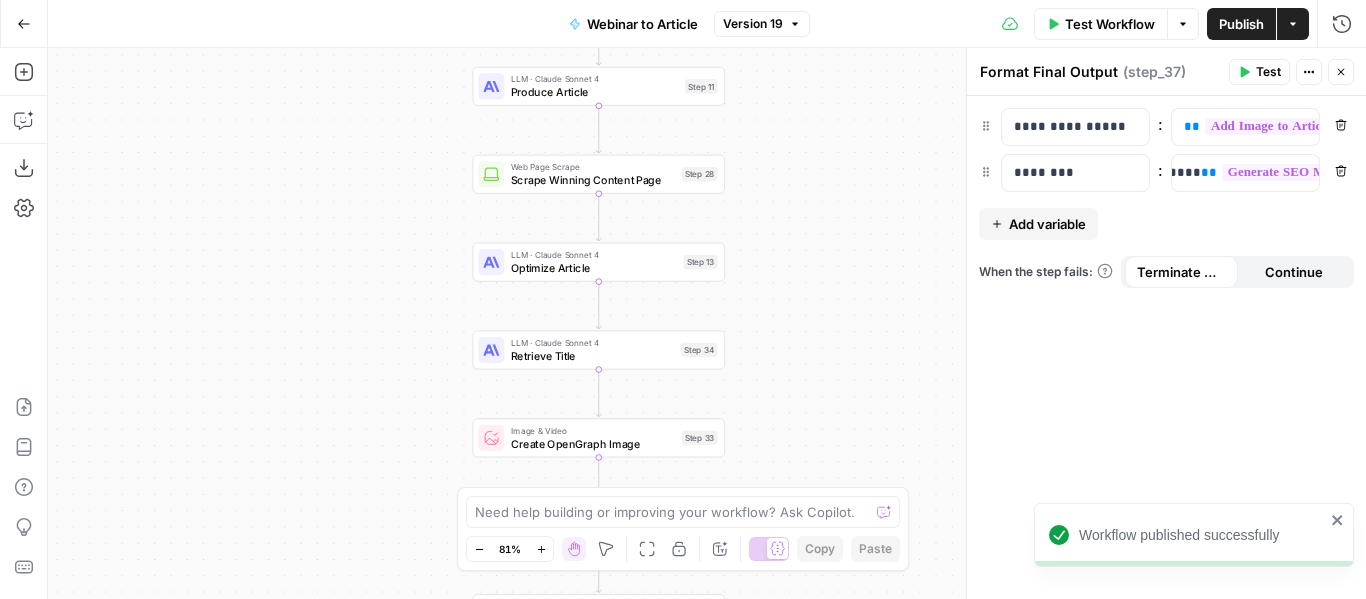 drag, startPoint x: 858, startPoint y: 390, endPoint x: 855, endPoint y: 487, distance: 97.04638 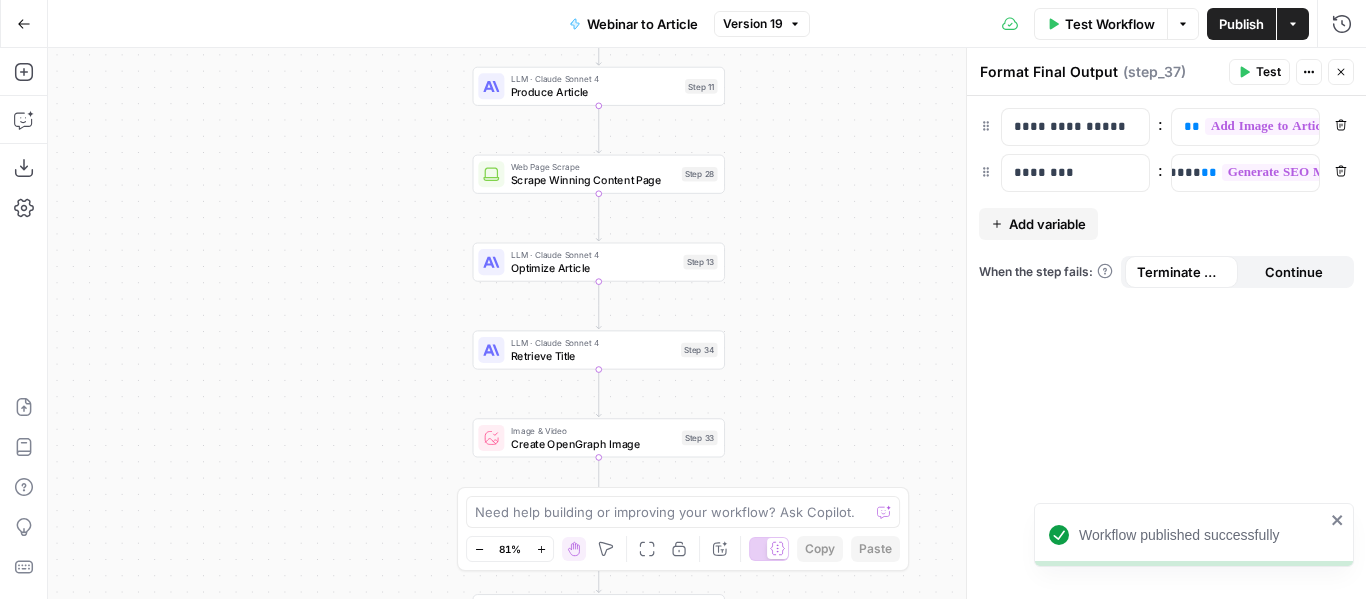 click on "Workflow published successfully Tushar x AirOps New Home Browse Your Data Monitoring Settings Recent Grids New grid Webinar to Article Grid - Final Iteration Webinar to Article Grid Recent Workflows New Workflow Webinar to Article Testing Facility AirOps Academy What's new? Help + Support Go Back Webinar to Article Version 19 Test Workflow Options Publish Actions Run History Add Steps Copilot Download as JSON Settings Import JSON AirOps Academy Help Give Feedback Shortcuts Workflow Set Inputs Inputs Integration Pull Transcript from Google Docs Step 3 Output Copy This output is too large & has been abbreviated for review.   Copy the output   to view the full content. LLM · Gemini 2.5 Pro Convert Transcript to JSON Step 6 Power Agent Analyze SERP for Target Keyword Step 8 Web Page Scrape Scrape Blog Post Step 10 LLM · Claude Sonnet 4 Produce Article Step 11 Web Page Scrape Scrape Winning Content Page Step 28 LLM · Claude Sonnet 4 Optimize Article Step 13 LLM · Claude Sonnet 4 Retrieve Title Step 34" at bounding box center (683, 299) 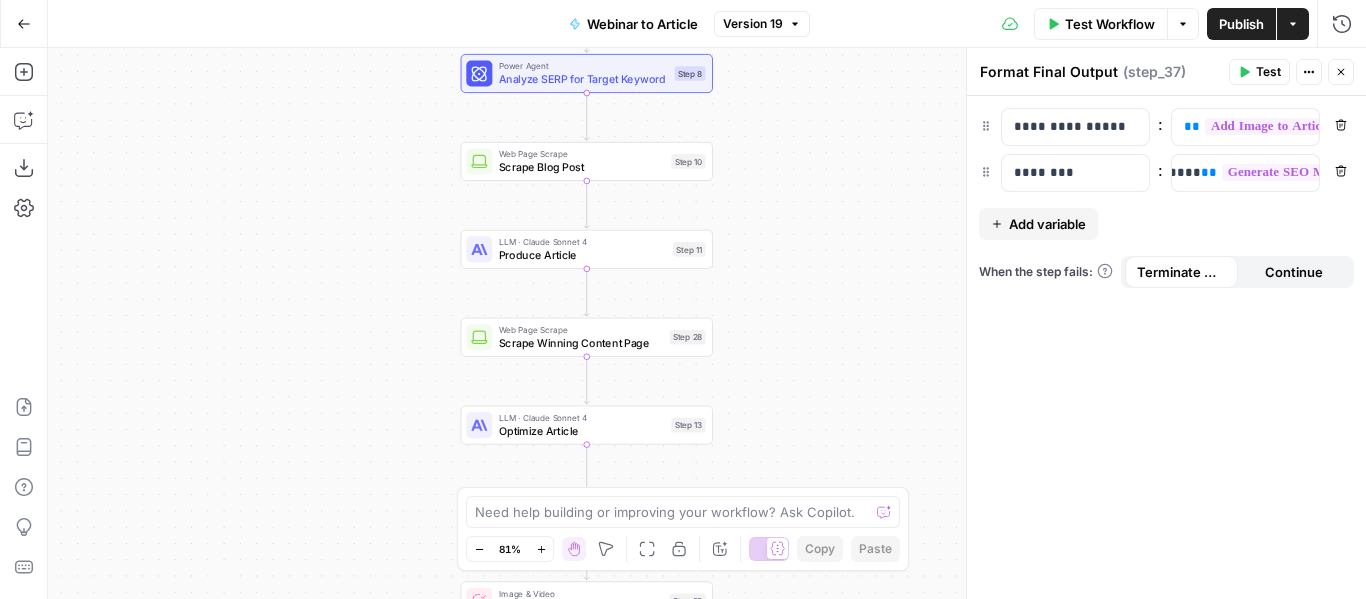 drag, startPoint x: 863, startPoint y: 334, endPoint x: 846, endPoint y: 622, distance: 288.5013 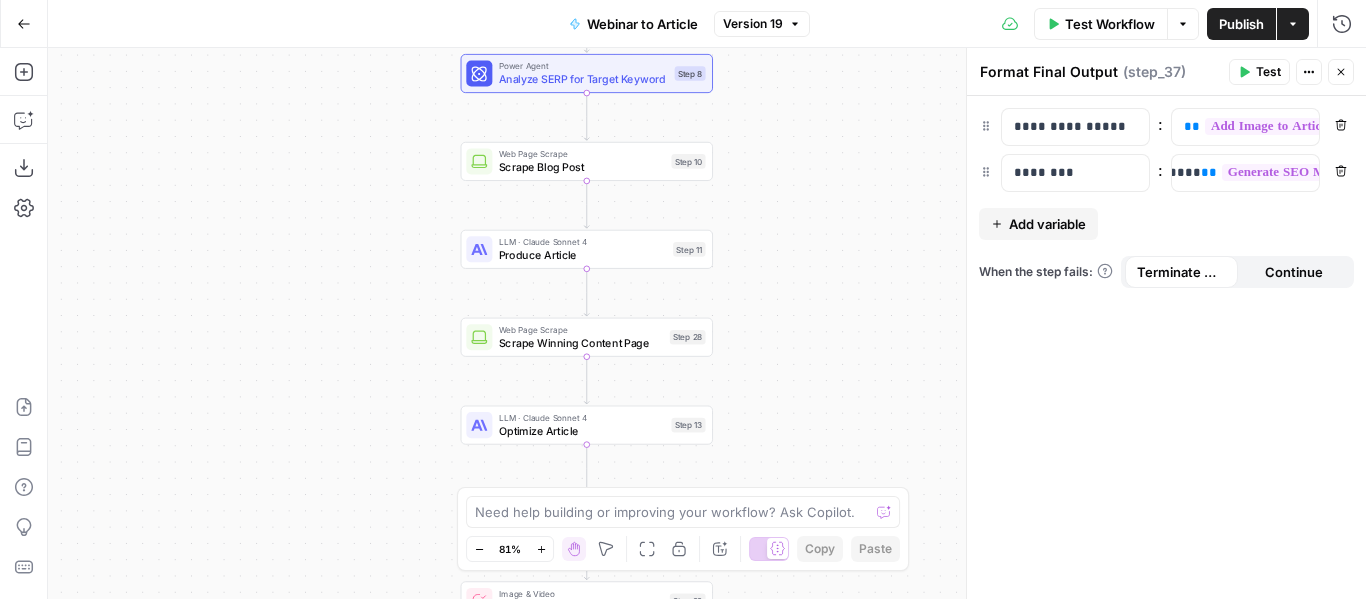 click on "Tushar x AirOps New Home Browse Your Data Monitoring Settings Recent Grids New grid Webinar to Article Grid - Final Iteration Webinar to Article Grid Recent Workflows New Workflow Webinar to Article Testing Facility AirOps Academy What's new? Help + Support Go Back Webinar to Article Version 19 Test Workflow Options Publish Actions Run History Add Steps Copilot Download as JSON Settings Import JSON AirOps Academy Help Give Feedback Shortcuts Workflow Set Inputs Inputs Integration Pull Transcript from Google Docs Step 3 Output Copy This output is too large & has been abbreviated for review.   Copy the output   to view the full content. LLM · Gemini 2.5 Pro Convert Transcript to JSON Step 6 Power Agent Analyze SERP for Target Keyword Step 8 Web Page Scrape Scrape Blog Post Step 10 LLM · Claude Sonnet 4 Produce Article Step 11 Web Page Scrape Scrape Winning Content Page Step 28 LLM · Claude Sonnet 4 Optimize Article Step 13 LLM · Claude Sonnet 4 Retrieve Title Step 34 Image & Video Step 33 End" at bounding box center [683, 299] 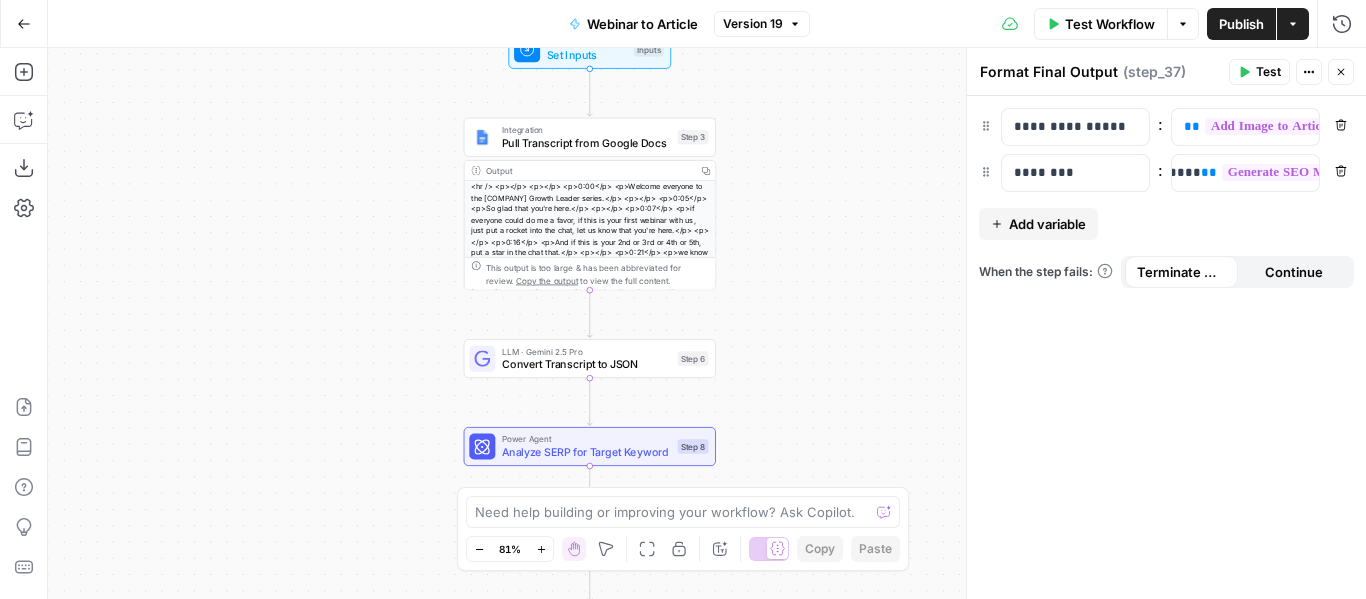drag, startPoint x: 878, startPoint y: 205, endPoint x: 887, endPoint y: 385, distance: 180.22485 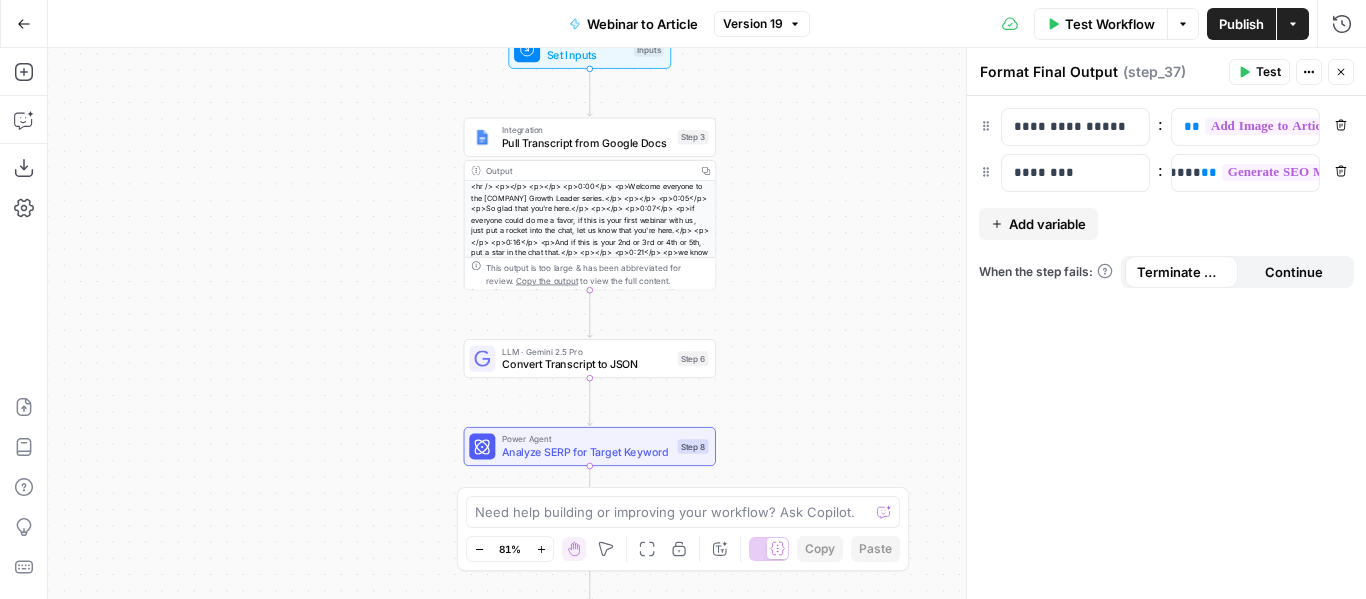 click on "Workflow Set Inputs Inputs Integration Pull Transcript from Google Docs Step 3 Output Copy This output is too large & has been abbreviated for review. Copy the output to view the full content. LLM · Gemini 2.5 Pro Convert Transcript to JSON Step 6 Power Agent Analyze SERP for Target Keyword Step 8 Web Page Scrape Scrape Blog Post Step 10 LLM · Claude Sonnet 4 Produce Article Step 11 Web Page Scrape Scrape Winning Content Page Step 28 LLM · Claude Sonnet 4 Optimize Article Step 13 LLM · Claude Sonnet 4 Retrieve Title Step 34 Image & Video Create OpenGraph Image Step 33 LLM · Gemini 2.5 Pro Add Image to Article Step 35 LLM · Claude Sonnet 4 Generate SEO Metadata Step 38 Format JSON Format Final Output Step 37 End Output" at bounding box center [707, 323] 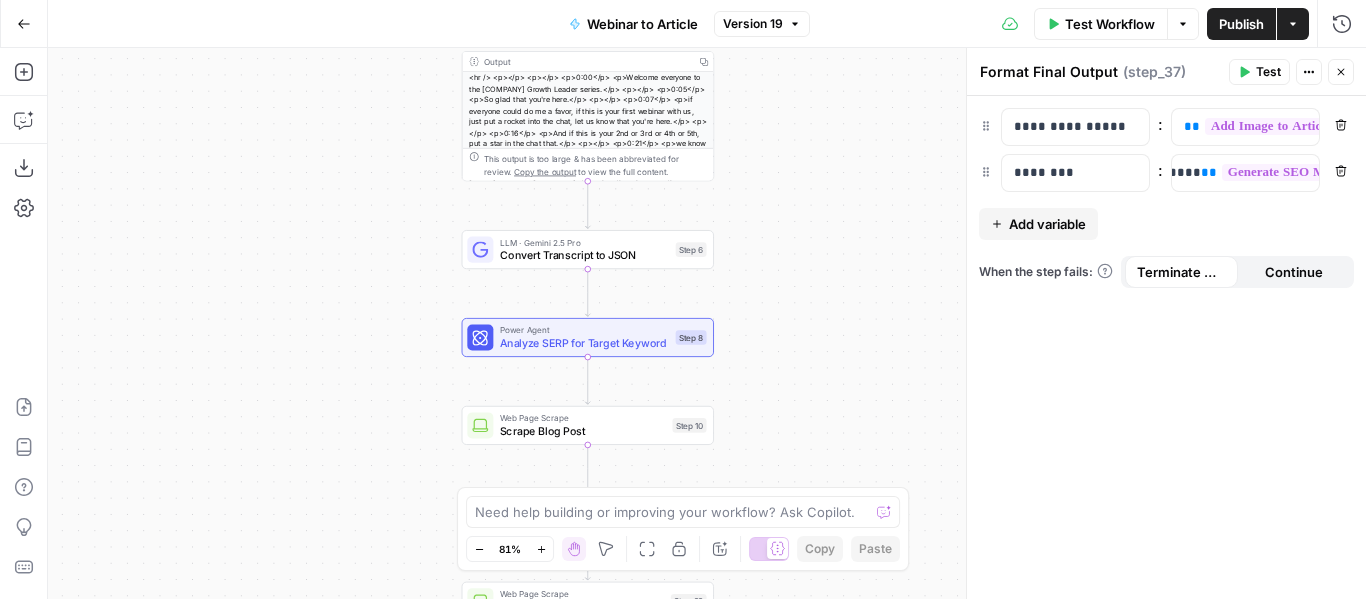 drag, startPoint x: 877, startPoint y: 226, endPoint x: 878, endPoint y: 90, distance: 136.00368 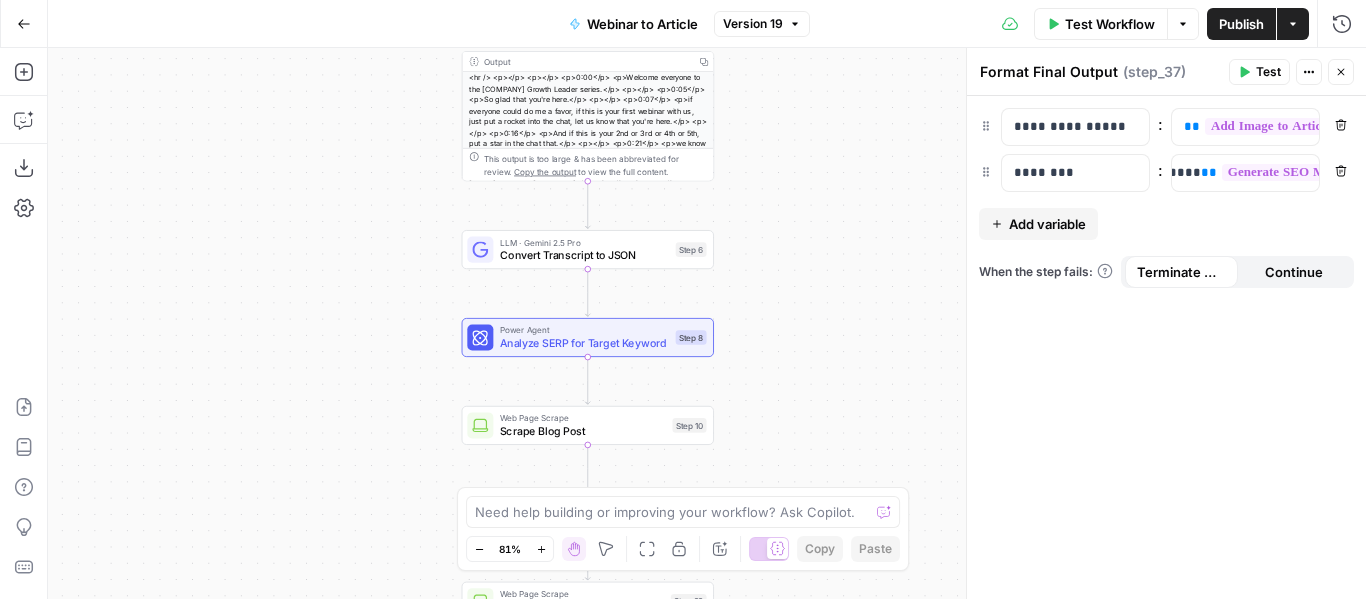 click on "Workflow Set Inputs Inputs Integration Pull Transcript from Google Docs Step 3 Output Copy This output is too large & has been abbreviated for review. Copy the output to view the full content. LLM · Gemini 2.5 Pro Convert Transcript to JSON Step 6 Power Agent Analyze SERP for Target Keyword Step 8 Web Page Scrape Scrape Blog Post Step 10 LLM · Claude Sonnet 4 Produce Article Step 11 Web Page Scrape Scrape Winning Content Page Step 28 LLM · Claude Sonnet 4 Optimize Article Step 13 LLM · Claude Sonnet 4 Retrieve Title Step 34 Image & Video Create OpenGraph Image Step 33 LLM · Gemini 2.5 Pro Add Image to Article Step 35 LLM · Claude Sonnet 4 Generate SEO Metadata Step 38 Format JSON Format Final Output Step 37 End Output" at bounding box center [707, 323] 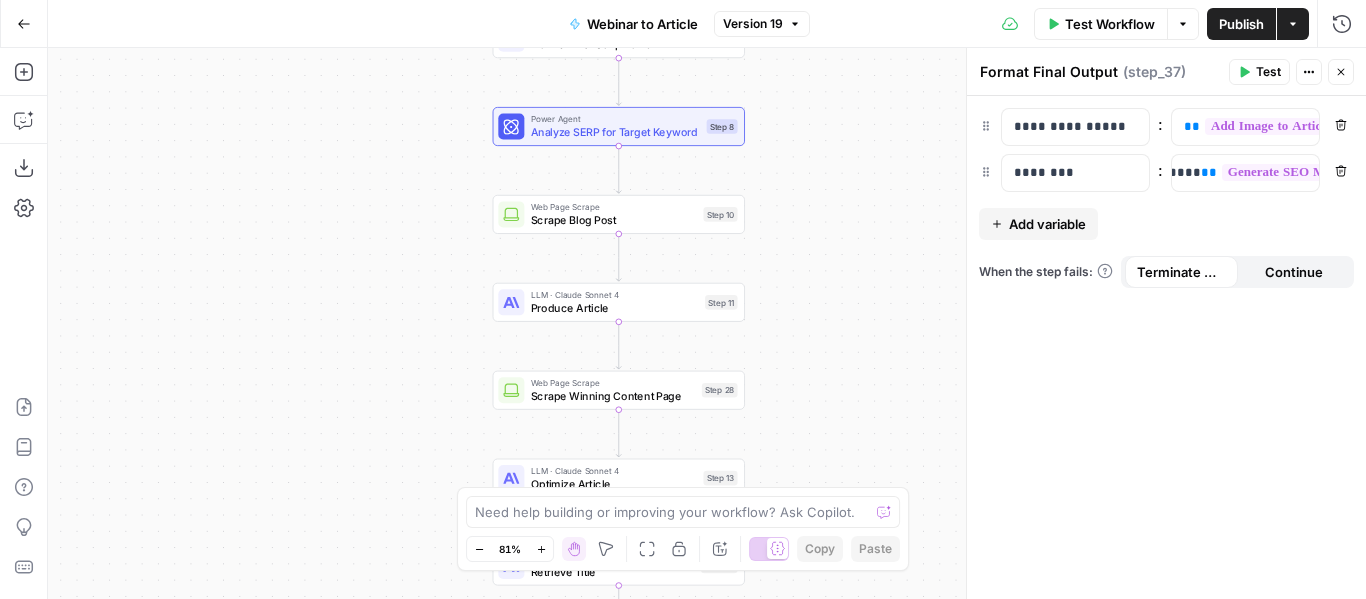 drag, startPoint x: 808, startPoint y: 327, endPoint x: 834, endPoint y: 119, distance: 209.6187 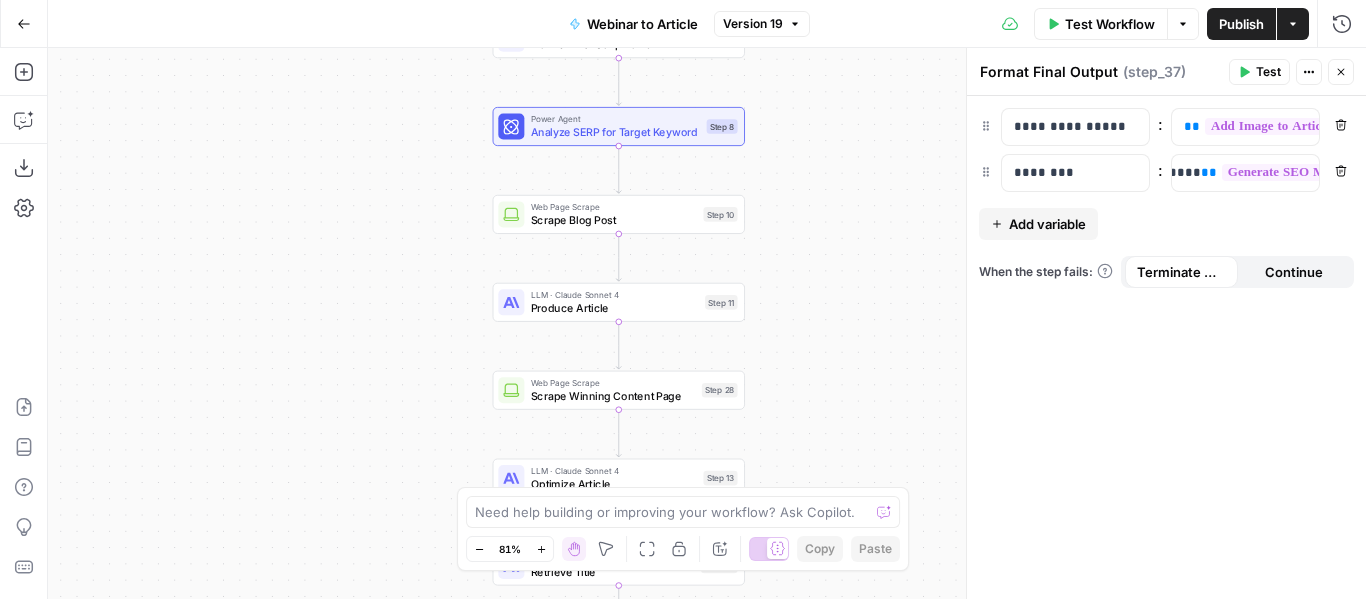 click on "Workflow Set Inputs Inputs Integration Pull Transcript from Google Docs Step 3 Output Copy This output is too large & has been abbreviated for review. Copy the output to view the full content. LLM · Gemini 2.5 Pro Convert Transcript to JSON Step 6 Power Agent Analyze SERP for Target Keyword Step 8 Web Page Scrape Scrape Blog Post Step 10 LLM · Claude Sonnet 4 Produce Article Step 11 Web Page Scrape Scrape Winning Content Page Step 28 LLM · Claude Sonnet 4 Optimize Article Step 13 LLM · Claude Sonnet 4 Retrieve Title Step 34 Image & Video Create OpenGraph Image Step 33 LLM · Gemini 2.5 Pro Add Image to Article Step 35 LLM · Claude Sonnet 4 Generate SEO Metadata Step 38 Format JSON Format Final Output Step 37 End Output" at bounding box center (707, 323) 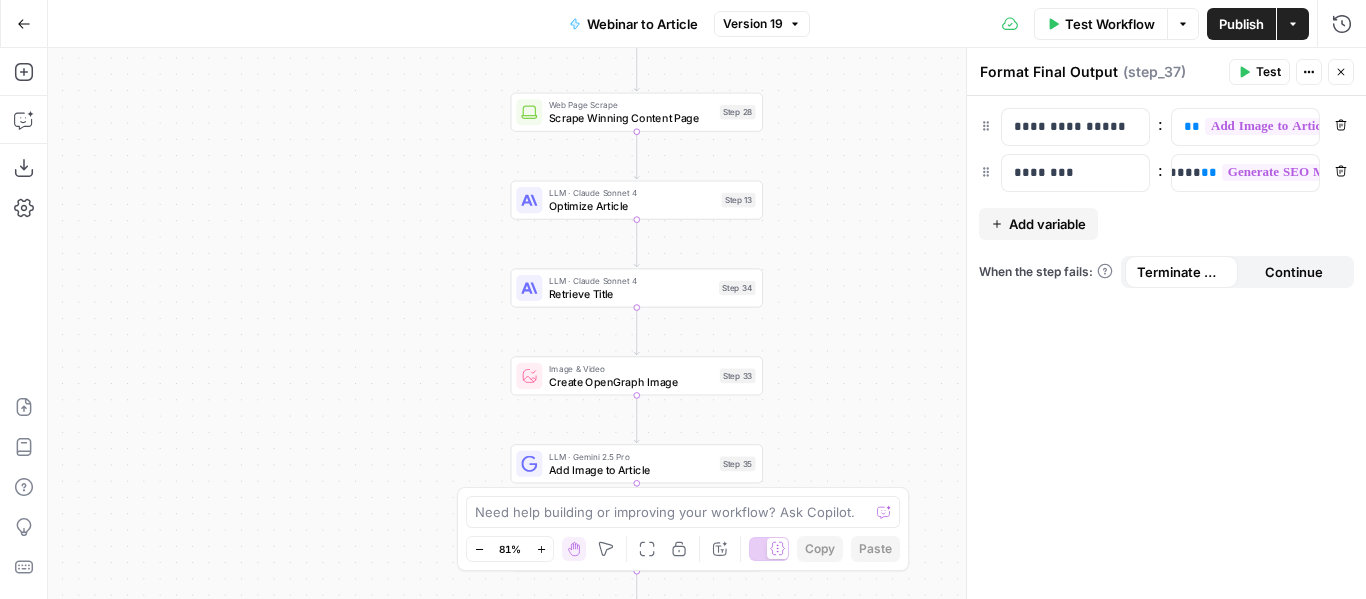 drag, startPoint x: 803, startPoint y: 388, endPoint x: 826, endPoint y: 169, distance: 220.20445 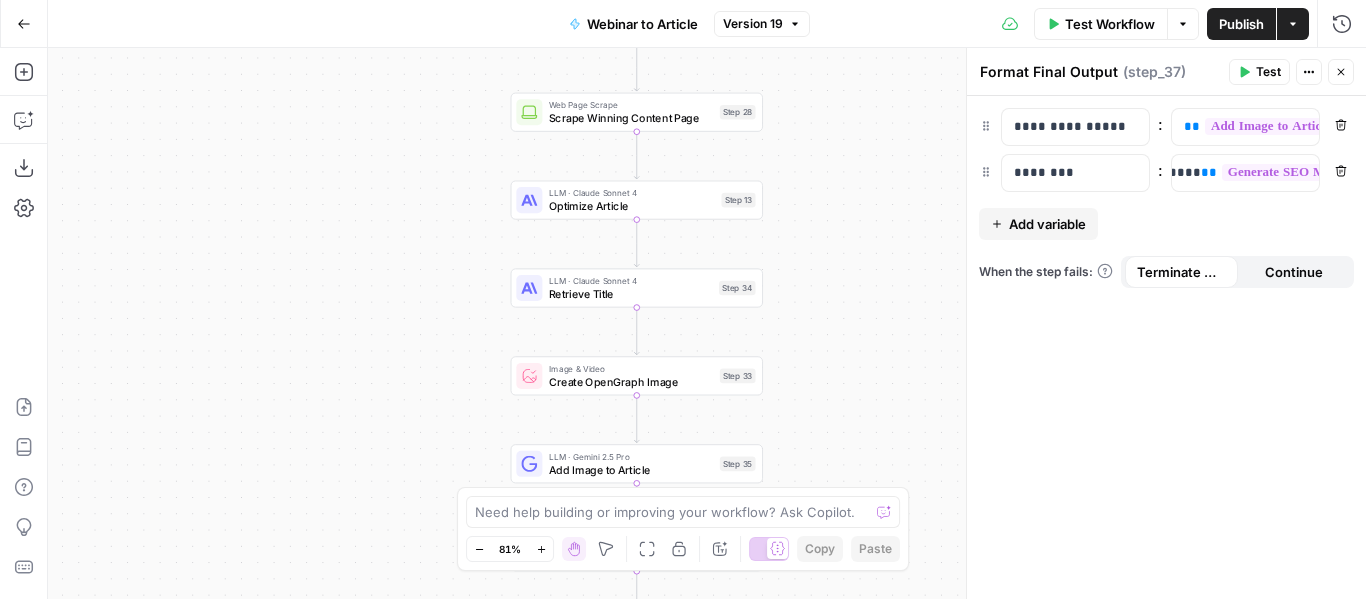 click on "Workflow Set Inputs Inputs Integration Pull Transcript from Google Docs Step 3 Output Copy This output is too large & has been abbreviated for review. Copy the output to view the full content. LLM · Gemini 2.5 Pro Convert Transcript to JSON Step 6 Power Agent Analyze SERP for Target Keyword Step 8 Web Page Scrape Scrape Blog Post Step 10 LLM · Claude Sonnet 4 Produce Article Step 11 Web Page Scrape Scrape Winning Content Page Step 28 LLM · Claude Sonnet 4 Optimize Article Step 13 LLM · Claude Sonnet 4 Retrieve Title Step 34 Image & Video Create OpenGraph Image Step 33 LLM · Gemini 2.5 Pro Add Image to Article Step 35 LLM · Claude Sonnet 4 Generate SEO Metadata Step 38 Format JSON Format Final Output Step 37 End Output" at bounding box center (707, 323) 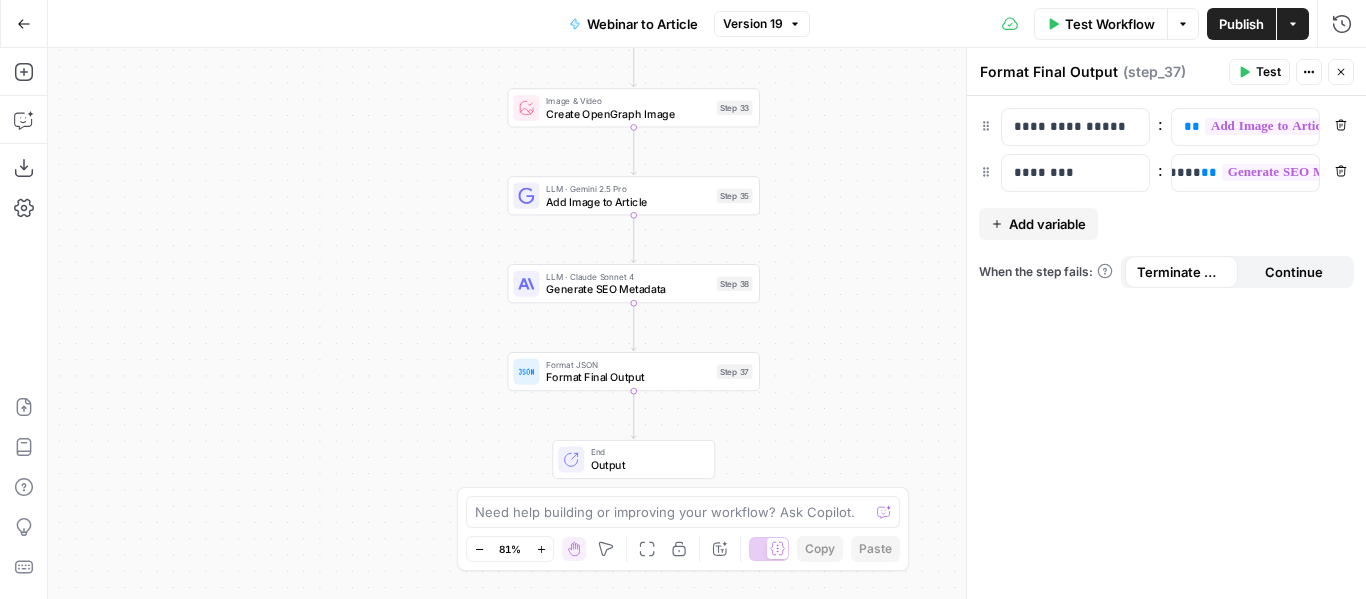 drag, startPoint x: 857, startPoint y: 348, endPoint x: 854, endPoint y: 81, distance: 267.01685 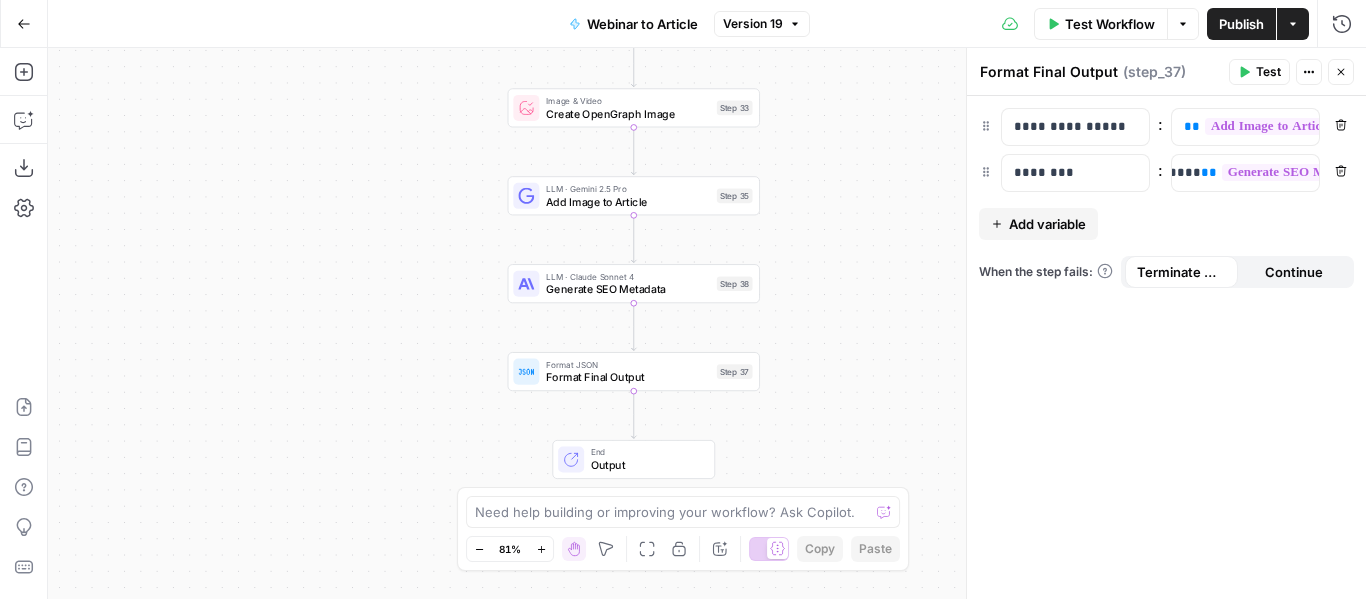 click on "Workflow Set Inputs Inputs Integration Pull Transcript from Google Docs Step 3 Output Copy This output is too large & has been abbreviated for review. Copy the output to view the full content. LLM · Gemini 2.5 Pro Convert Transcript to JSON Step 6 Power Agent Analyze SERP for Target Keyword Step 8 Web Page Scrape Scrape Blog Post Step 10 LLM · Claude Sonnet 4 Produce Article Step 11 Web Page Scrape Scrape Winning Content Page Step 28 LLM · Claude Sonnet 4 Optimize Article Step 13 LLM · Claude Sonnet 4 Retrieve Title Step 34 Image & Video Create OpenGraph Image Step 33 LLM · Gemini 2.5 Pro Add Image to Article Step 35 LLM · Claude Sonnet 4 Generate SEO Metadata Step 38 Format JSON Format Final Output Step 37 End Output" at bounding box center (707, 323) 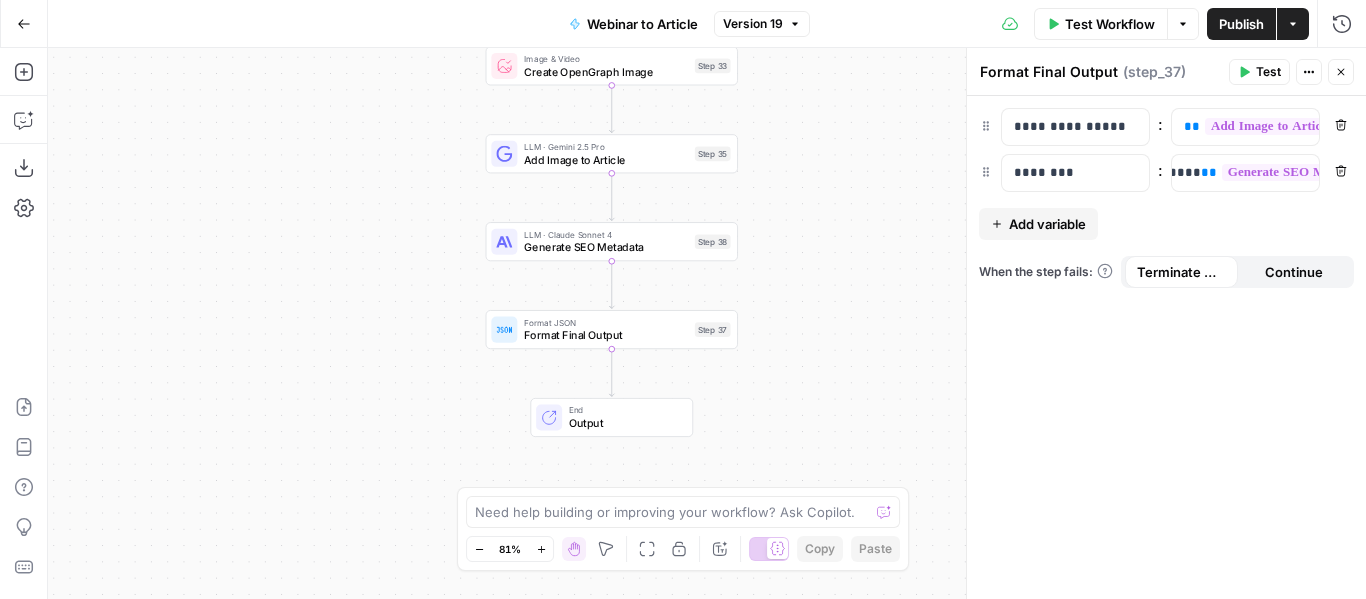 drag, startPoint x: 873, startPoint y: 320, endPoint x: 851, endPoint y: 281, distance: 44.777225 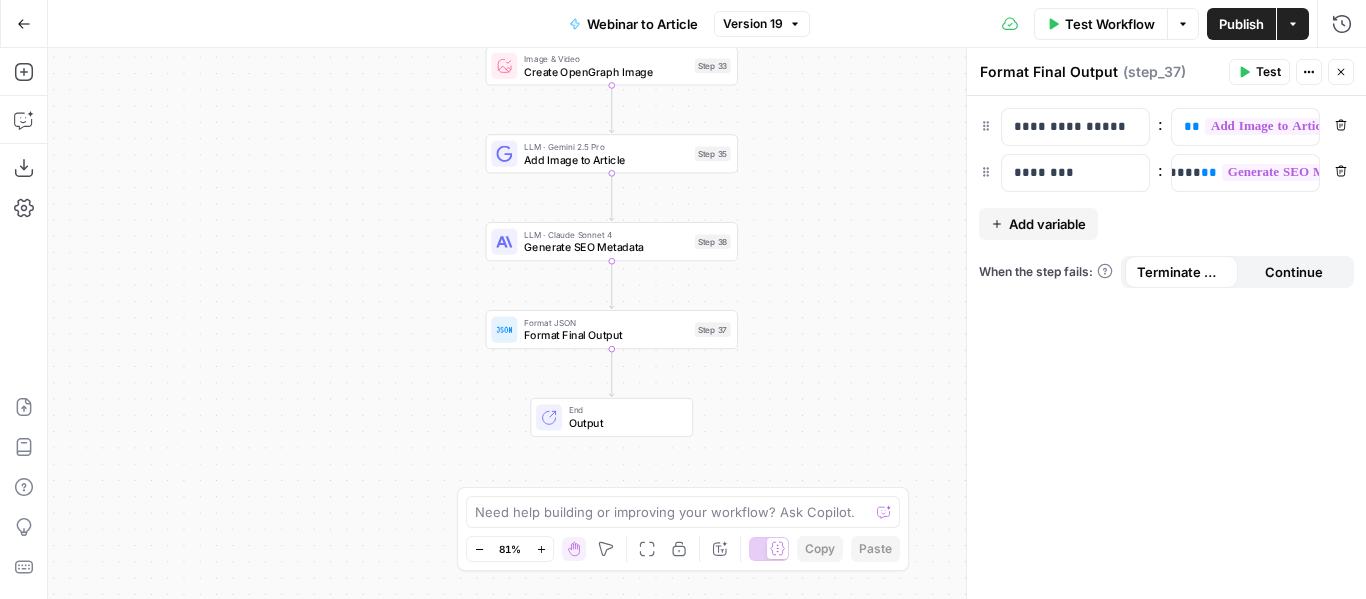 click on "Workflow Set Inputs Inputs Integration Pull Transcript from Google Docs Step 3 Output Copy This output is too large & has been abbreviated for review. Copy the output to view the full content. LLM · Gemini 2.5 Pro Convert Transcript to JSON Step 6 Power Agent Analyze SERP for Target Keyword Step 8 Web Page Scrape Scrape Blog Post Step 10 LLM · Claude Sonnet 4 Produce Article Step 11 Web Page Scrape Scrape Winning Content Page Step 28 LLM · Claude Sonnet 4 Optimize Article Step 13 LLM · Claude Sonnet 4 Retrieve Title Step 34 Image & Video Create OpenGraph Image Step 33 LLM · Gemini 2.5 Pro Add Image to Article Step 35 LLM · Claude Sonnet 4 Generate SEO Metadata Step 38 Format JSON Format Final Output Step 37 End Output" at bounding box center [707, 323] 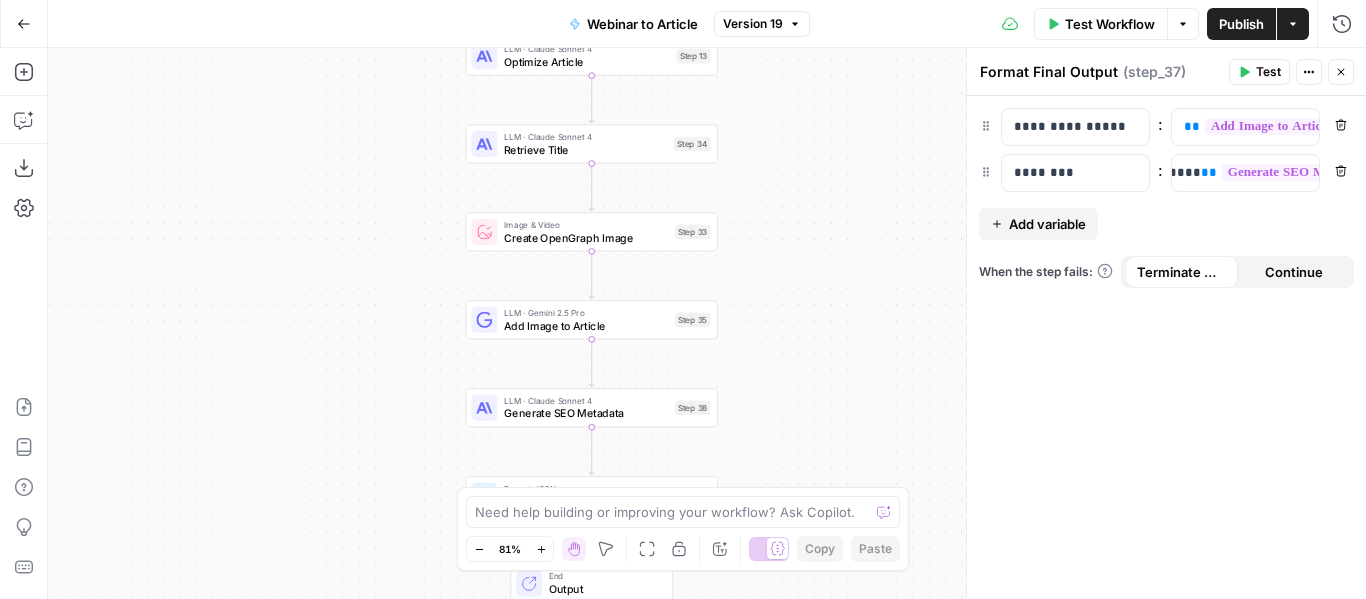 drag, startPoint x: 851, startPoint y: 281, endPoint x: 831, endPoint y: 492, distance: 211.94576 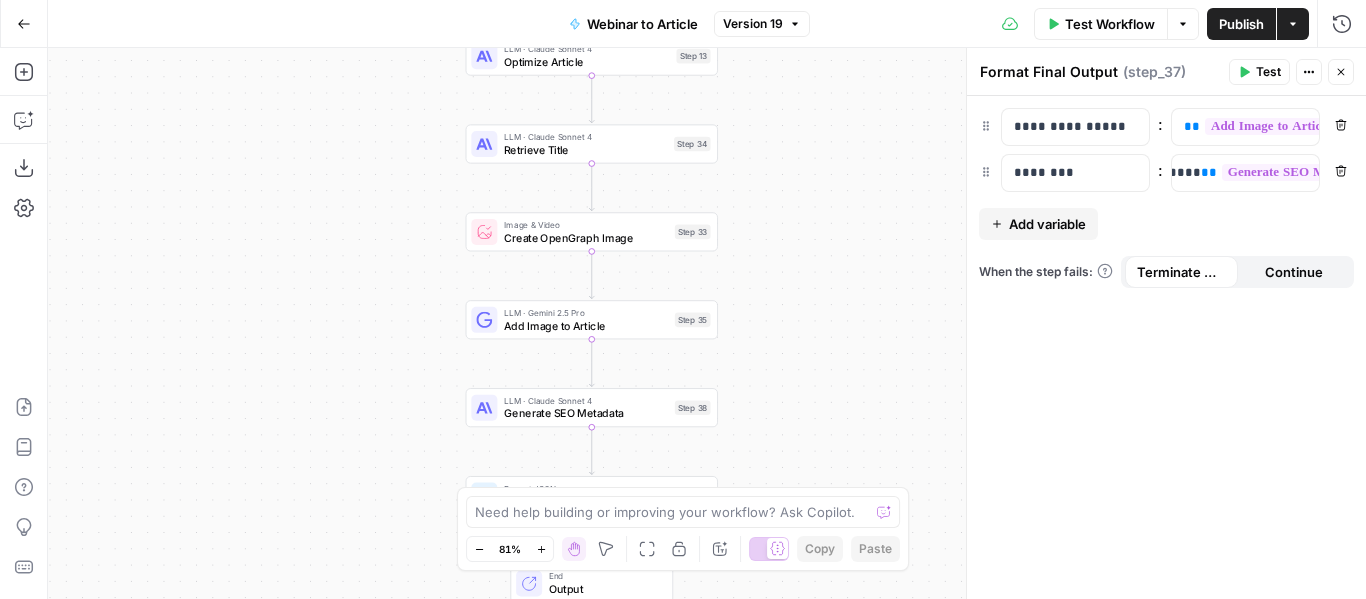 click on "Tushar x AirOps New Home Browse Your Data Monitoring Settings Recent Grids New grid Webinar to Article Grid - Final Iteration Webinar to Article Grid Recent Workflows New Workflow Webinar to Article Testing Facility AirOps Academy What's new? Help + Support Go Back Webinar to Article Version 19 Test Workflow Options Publish Actions Run History Add Steps Copilot Download as JSON Settings Import JSON AirOps Academy Help Give Feedback Shortcuts Workflow Set Inputs Inputs Integration Pull Transcript from Google Docs Step 3 Output Copy This output is too large & has been abbreviated for review.   Copy the output   to view the full content. LLM · Gemini 2.5 Pro Convert Transcript to JSON Step 6 Power Agent Analyze SERP for Target Keyword Step 8 Web Page Scrape Scrape Blog Post Step 10 LLM · Claude Sonnet 4 Produce Article Step 11 Web Page Scrape Scrape Winning Content Page Step 28 LLM · Claude Sonnet 4 Optimize Article Step 13 LLM · Claude Sonnet 4 Retrieve Title Step 34 Image & Video Step 33 Step 35" at bounding box center [683, 299] 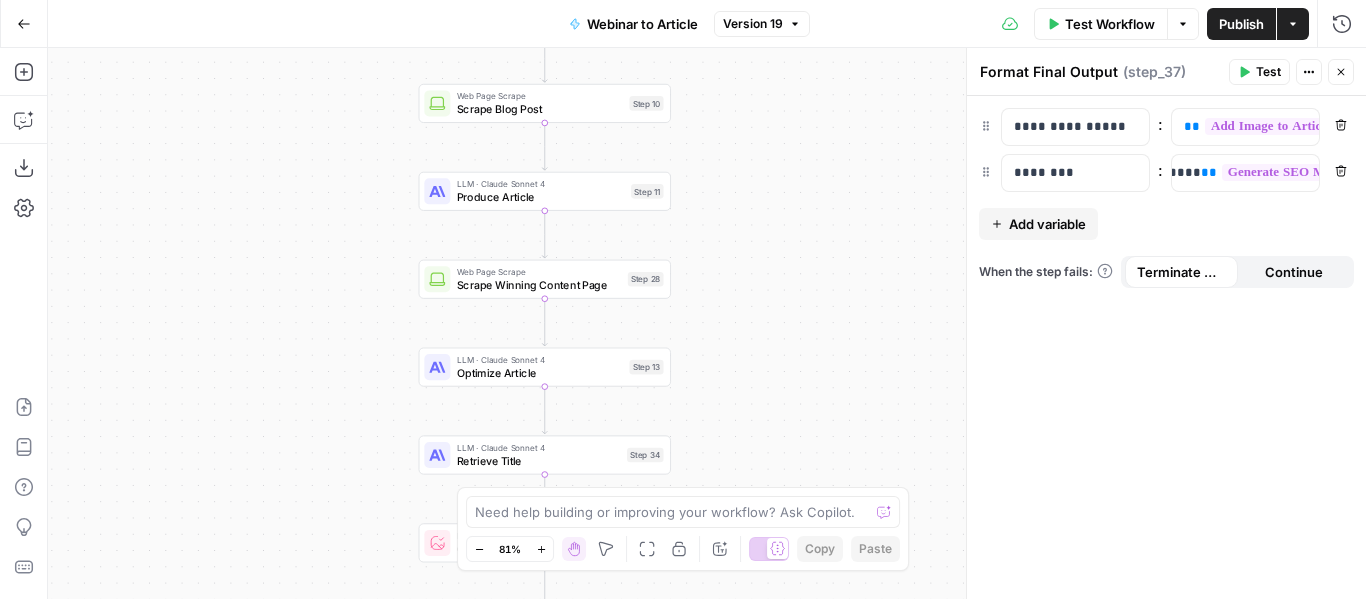 drag, startPoint x: 844, startPoint y: 319, endPoint x: 798, endPoint y: 614, distance: 298.5649 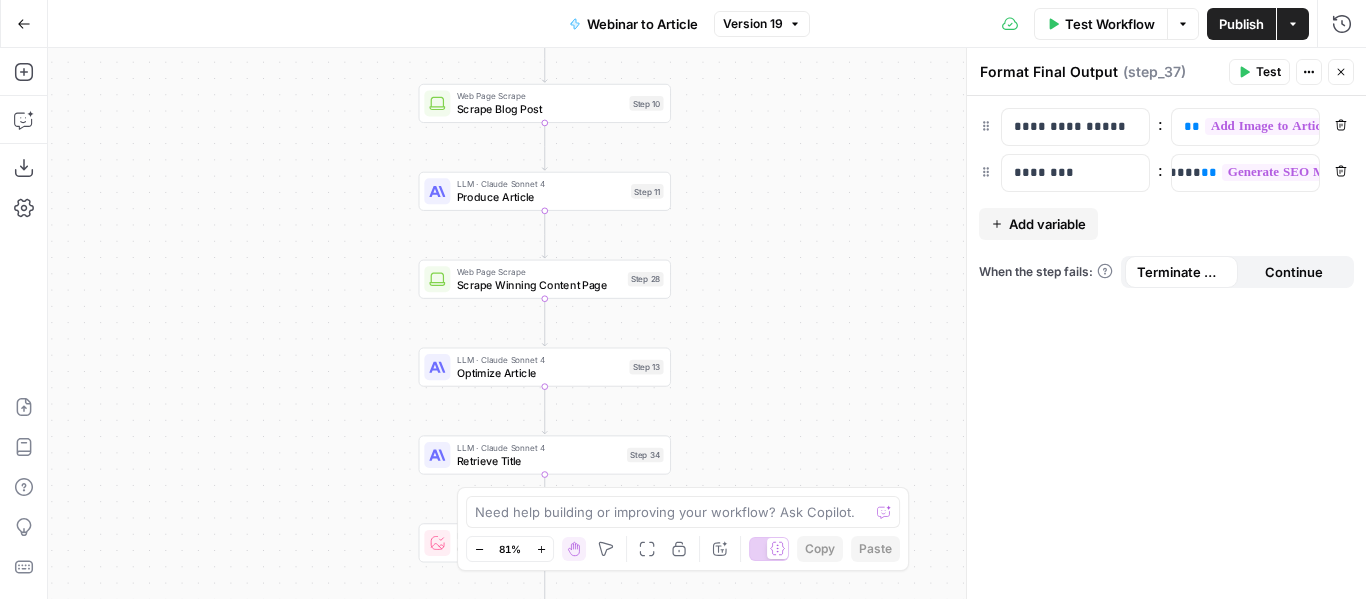 click on "Tushar x AirOps New Home Browse Your Data Monitoring Settings Recent Grids New grid Webinar to Article Grid - Final Iteration Webinar to Article Grid Recent Workflows New Workflow Webinar to Article Testing Facility AirOps Academy What's new? Help + Support Go Back Webinar to Article Version 19 Test Workflow Options Publish Actions Run History Add Steps Copilot Download as JSON Settings Import JSON AirOps Academy Help Give Feedback Shortcuts Workflow Set Inputs Inputs Integration Pull Transcript from Google Docs Step 3 Output Copy This output is too large & has been abbreviated for review.   Copy the output   to view the full content. LLM · Gemini 2.5 Pro Convert Transcript to JSON Step 6 Power Agent Analyze SERP for Target Keyword Step 8 Web Page Scrape Scrape Blog Post Step 10 LLM · Claude Sonnet 4 Produce Article Step 11 Web Page Scrape Scrape Winning Content Page Step 28 LLM · Claude Sonnet 4 Optimize Article Step 13 LLM · Claude Sonnet 4 Retrieve Title Step 34 Image & Video Step 33 End" at bounding box center [683, 299] 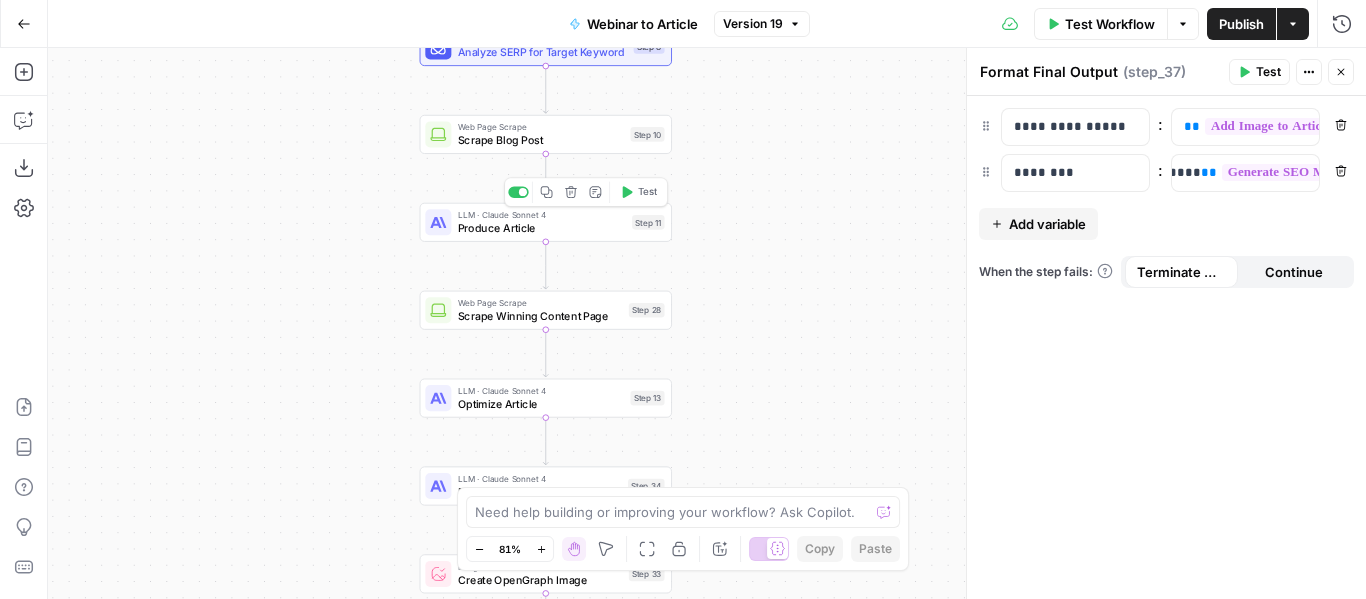 click on "LLM · Claude Sonnet 4" at bounding box center [542, 214] 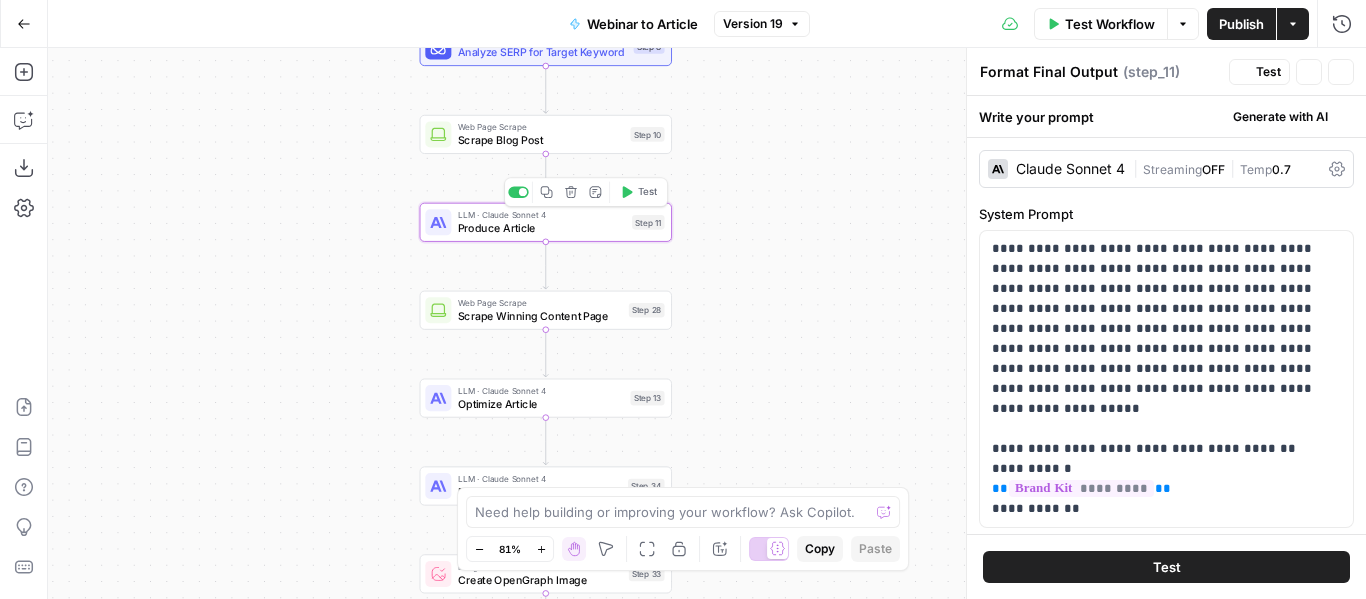 type on "Produce Article" 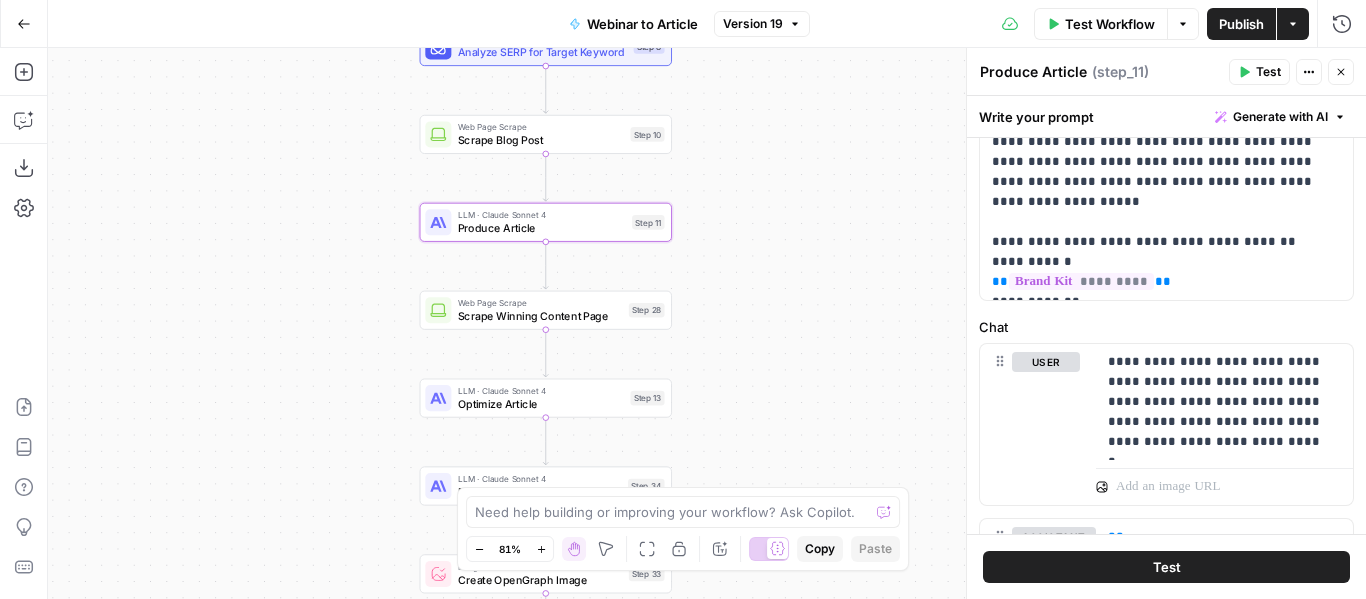 scroll, scrollTop: 210, scrollLeft: 0, axis: vertical 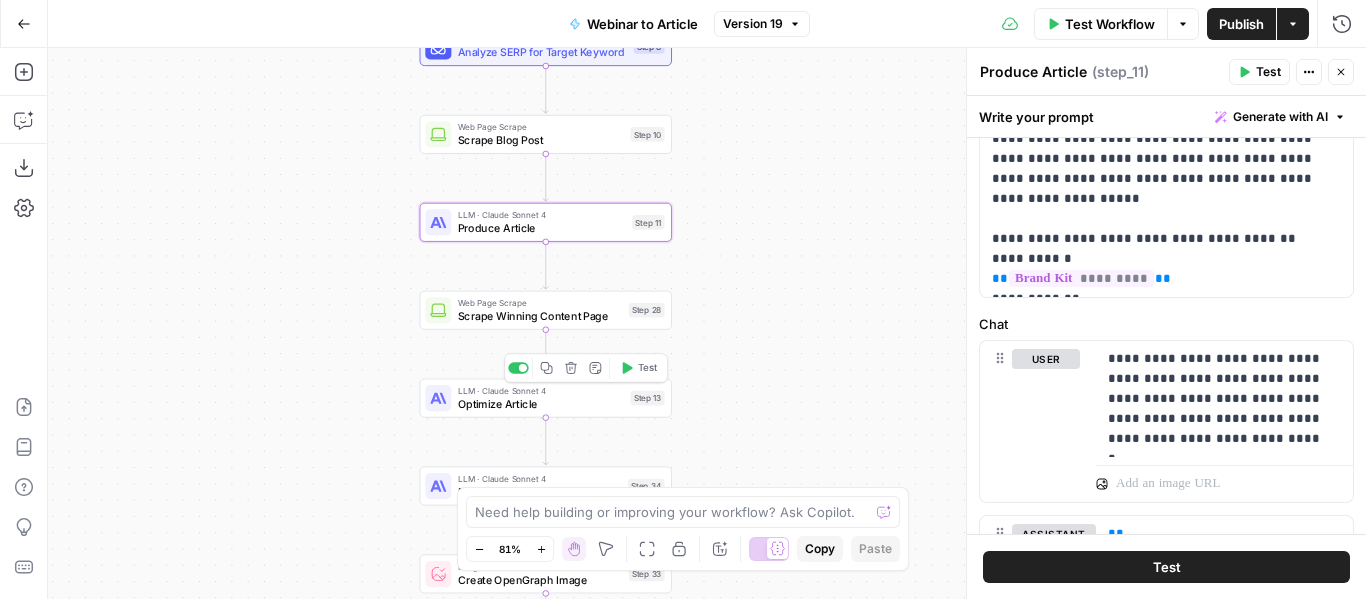 click on "Optimize Article" at bounding box center (541, 404) 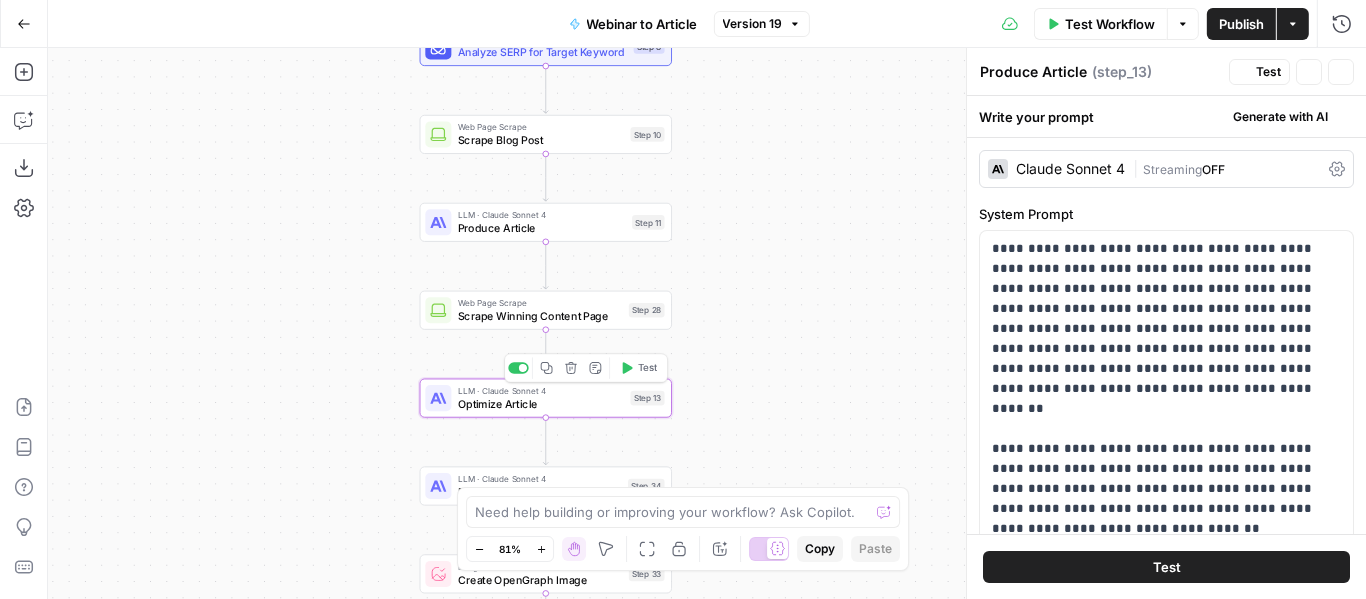 type on "Optimize Article" 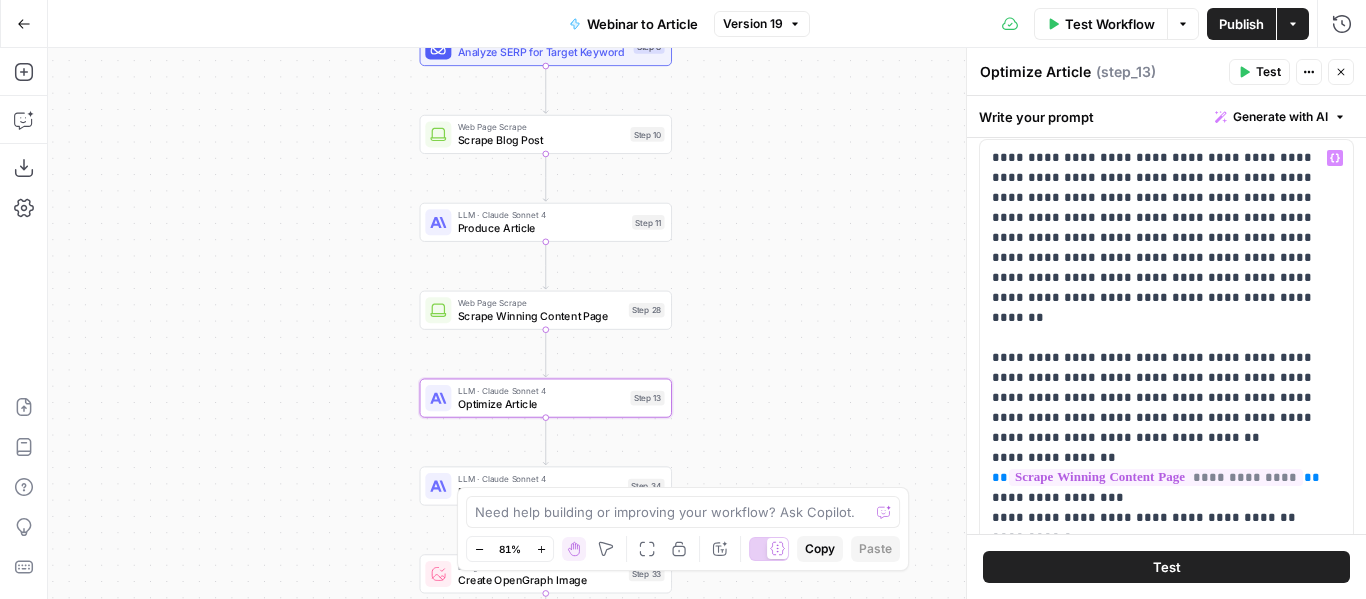 scroll, scrollTop: 92, scrollLeft: 0, axis: vertical 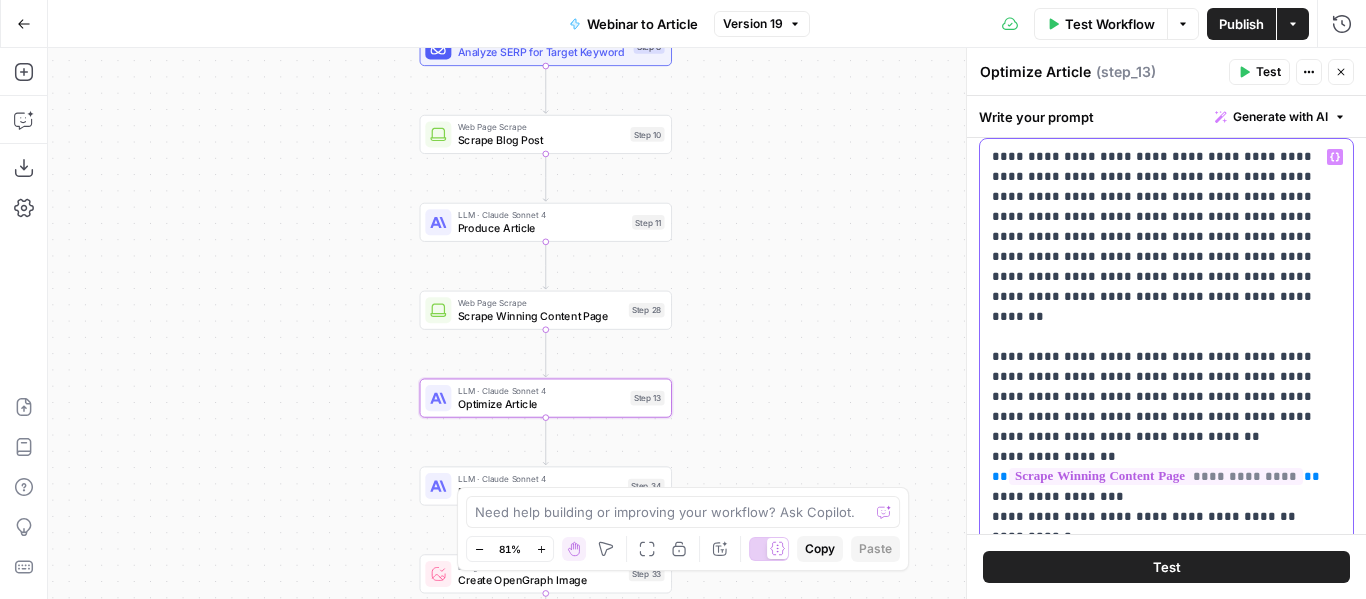 click on "**********" at bounding box center [1159, 357] 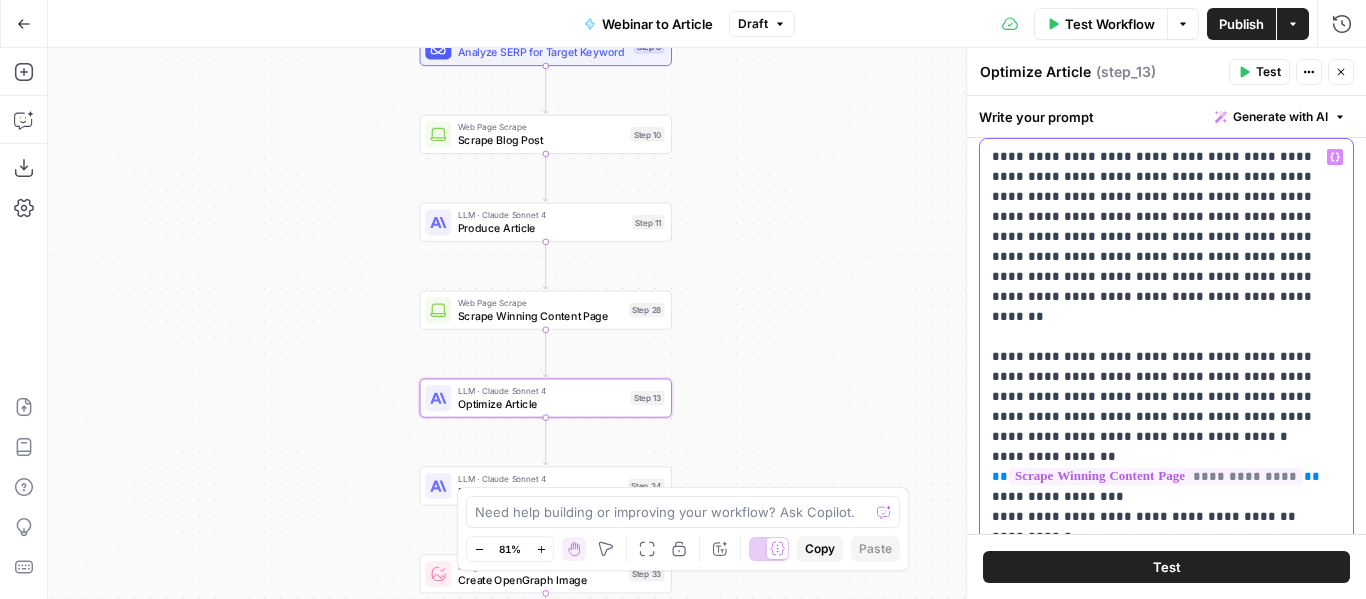 click on "**********" at bounding box center (1159, 357) 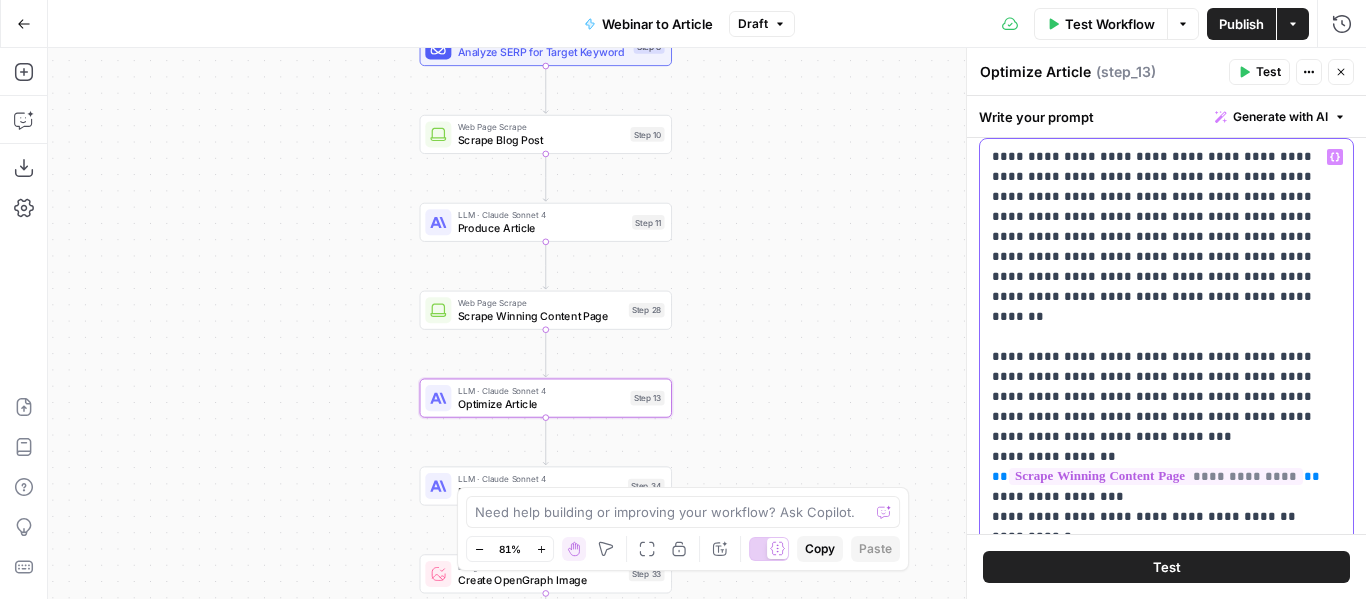 click on "**********" at bounding box center (1159, 347) 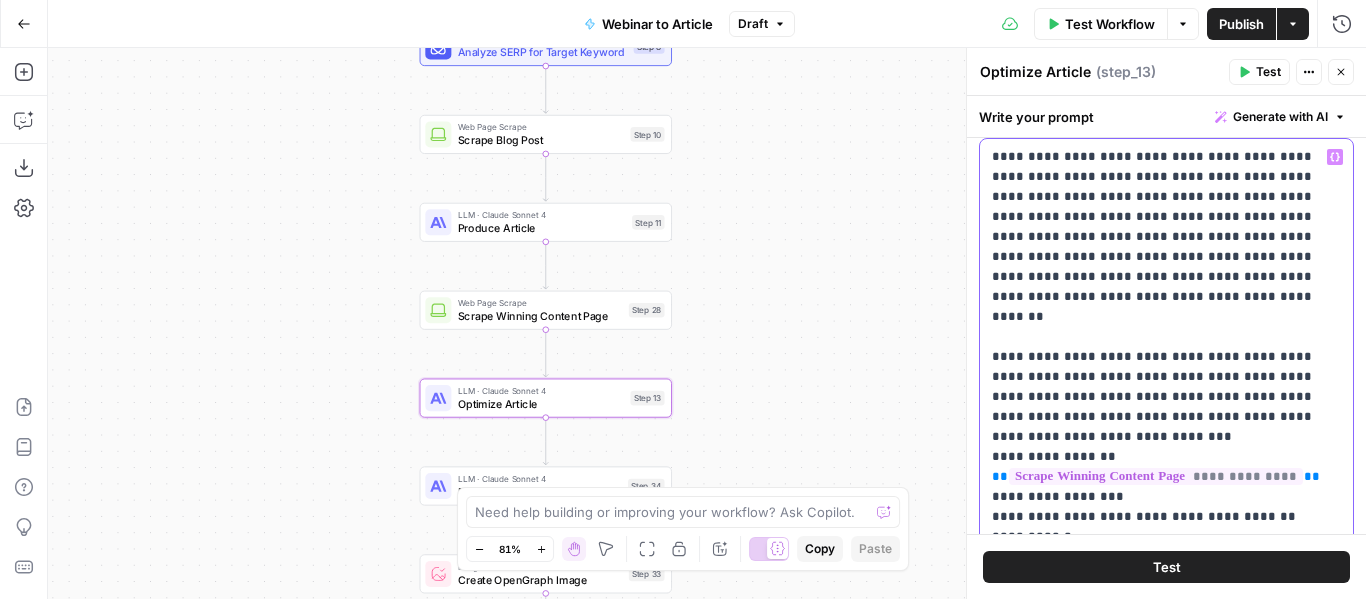 scroll, scrollTop: 185, scrollLeft: 0, axis: vertical 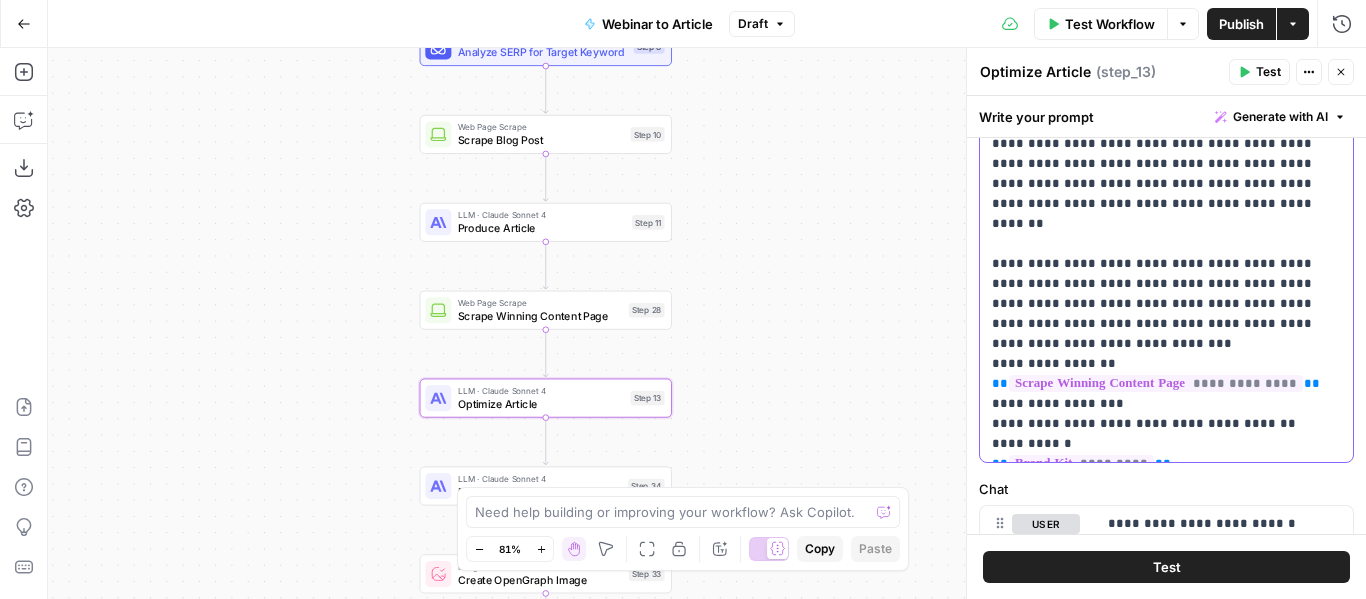 click on "**********" at bounding box center (1159, 254) 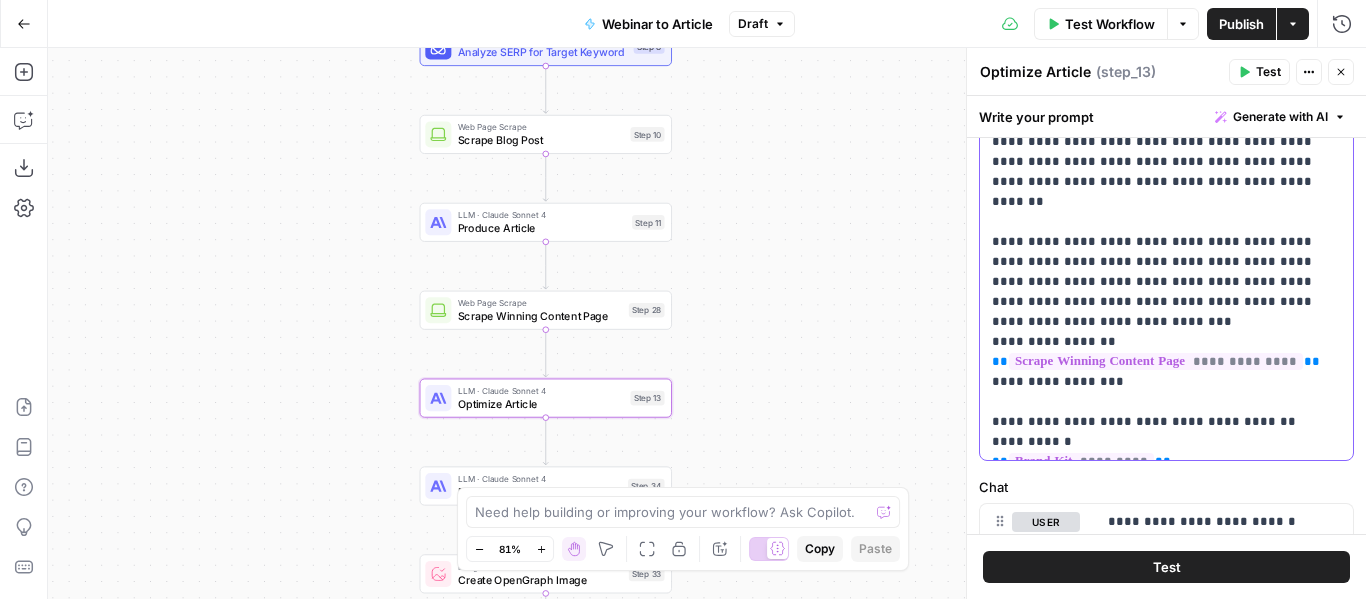 scroll, scrollTop: 181, scrollLeft: 0, axis: vertical 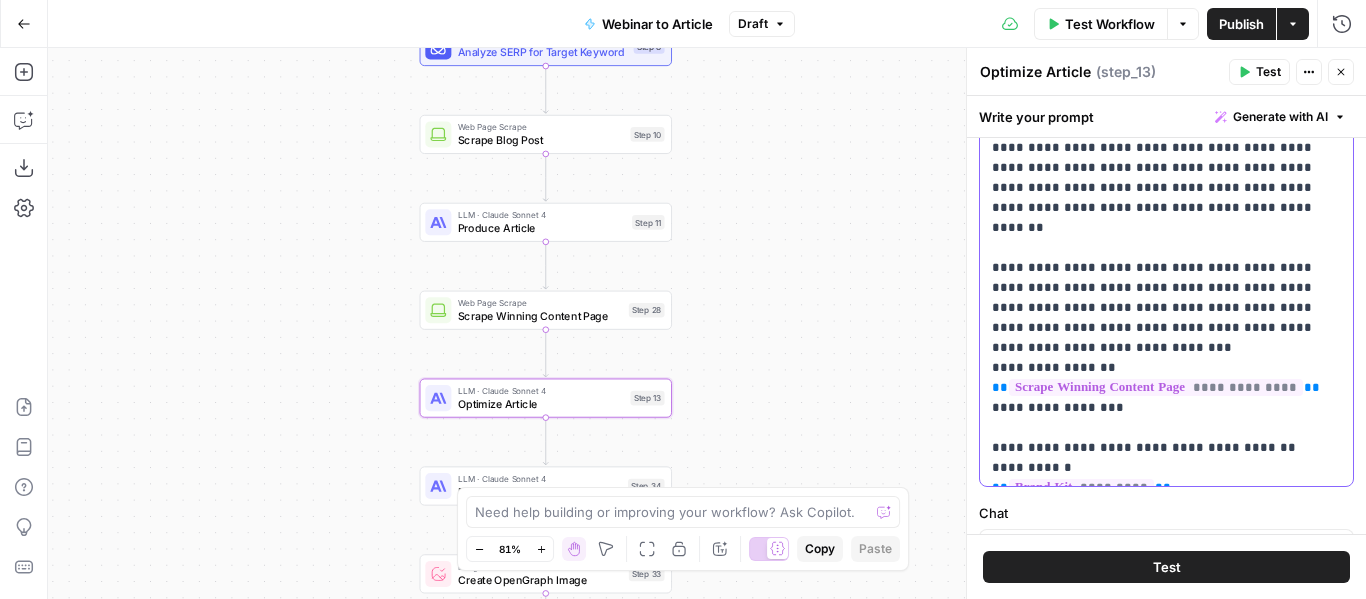 click on "**********" at bounding box center [1159, 268] 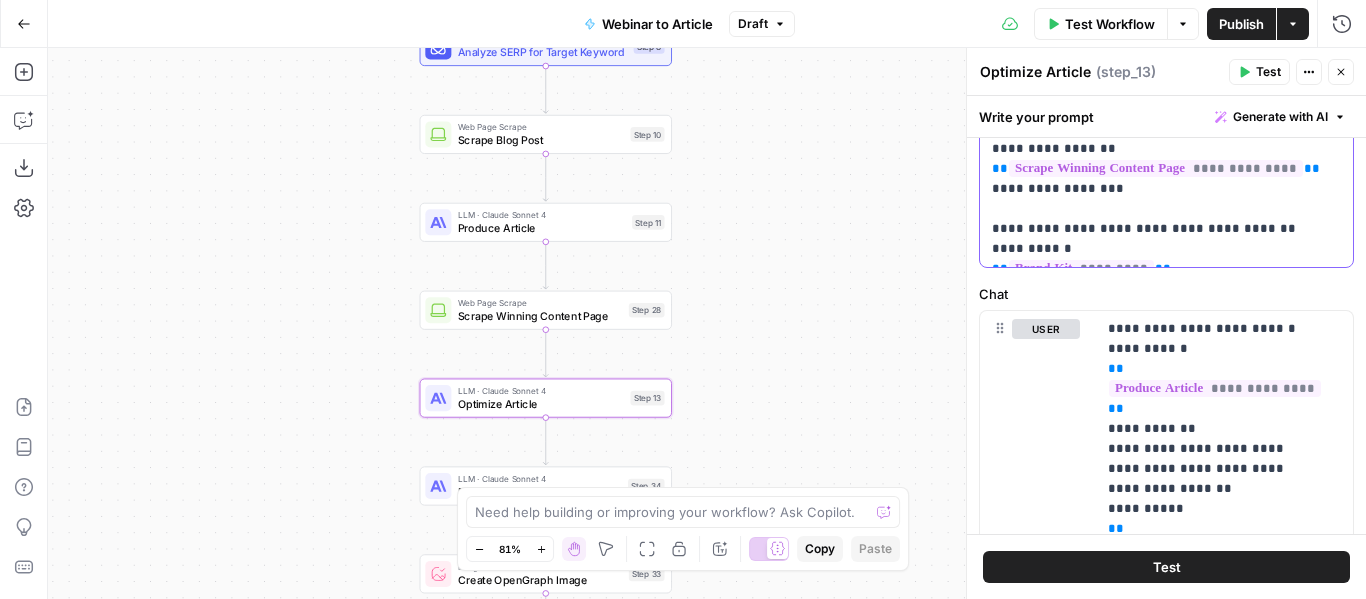 scroll, scrollTop: 408, scrollLeft: 0, axis: vertical 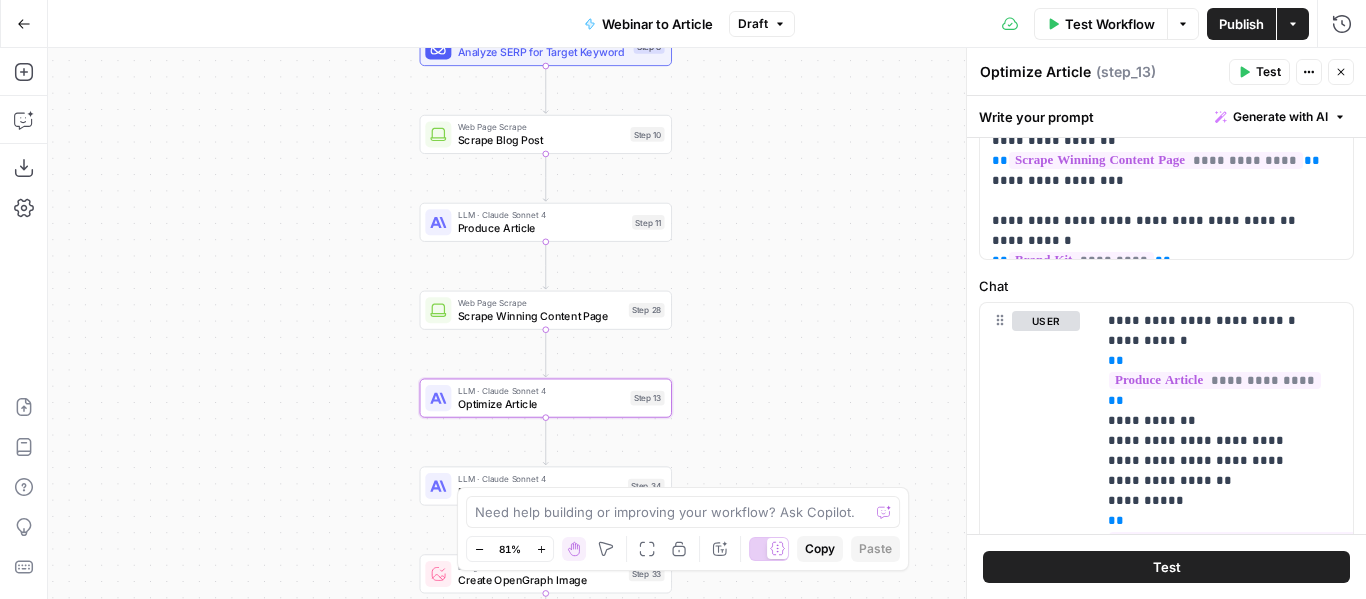 click on "Publish" at bounding box center (1241, 24) 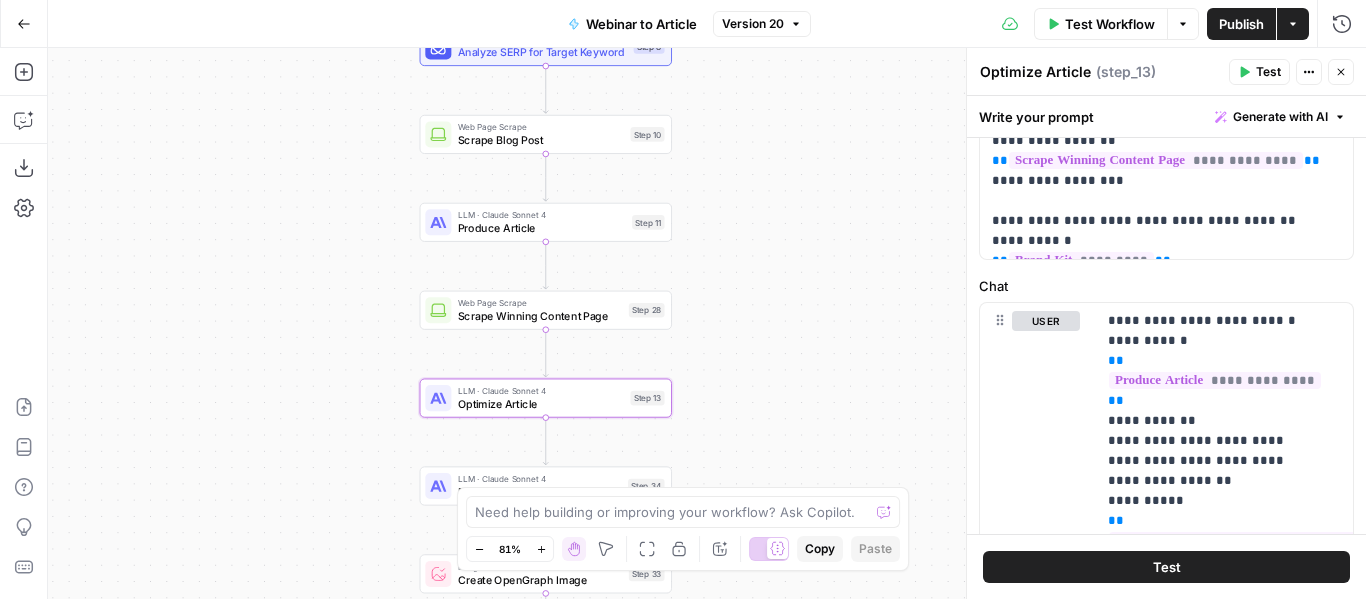 click on "Workflow Set Inputs Inputs Integration Pull Transcript from Google Docs Step 3 Output Copy This output is too large & has been abbreviated for review. Copy the output to view the full content. LLM · Gemini 2.5 Pro Convert Transcript to JSON Step 6 Power Agent Analyze SERP for Target Keyword Step 8 Web Page Scrape Scrape Blog Post Step 10 LLM · Claude Sonnet 4 Produce Article Step 11 Web Page Scrape Scrape Winning Content Page Step 28 LLM · Claude Sonnet 4 Optimize Article Step 13 LLM · Claude Sonnet 4 Retrieve Title Step 34 Image & Video Create OpenGraph Image Step 33 LLM · Gemini 2.5 Pro Add Image to Article Step 35 LLM · Claude Sonnet 4 Generate SEO Metadata Step 38 Format JSON Format Final Output Step 37 End Output" at bounding box center (707, 323) 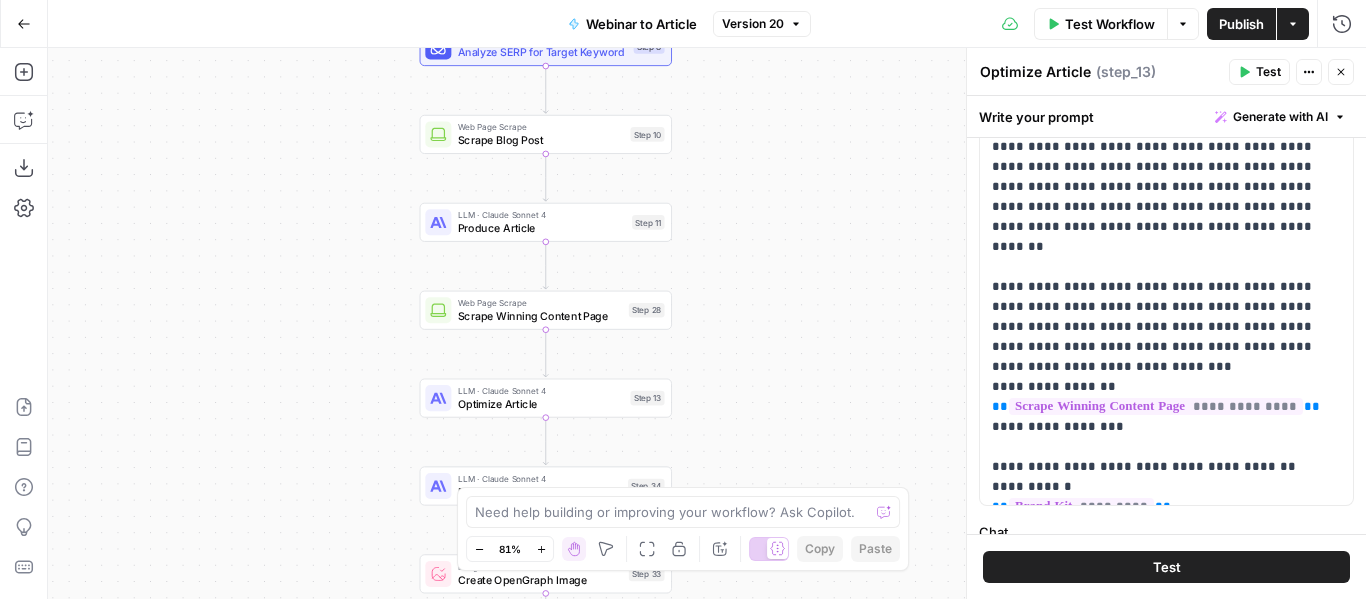 scroll, scrollTop: 0, scrollLeft: 0, axis: both 